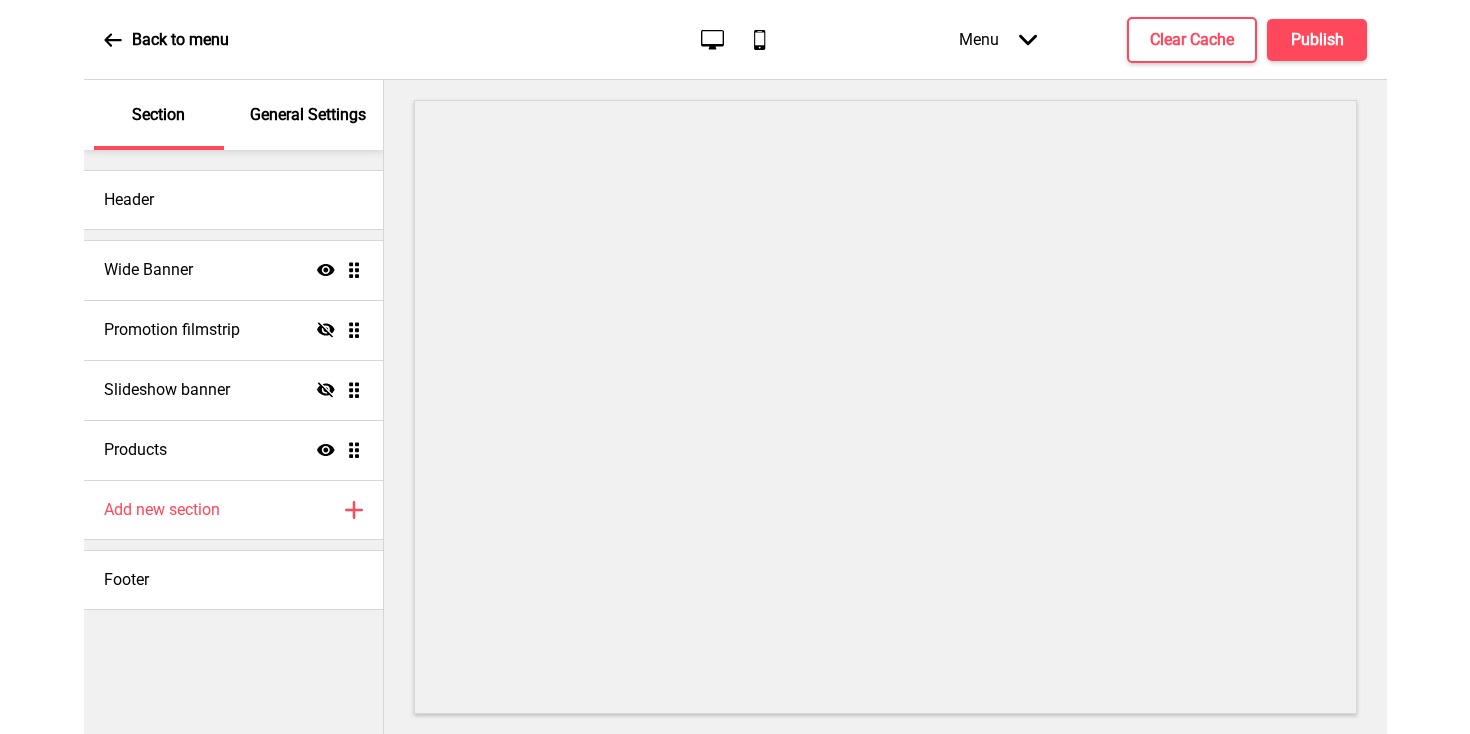 scroll, scrollTop: 0, scrollLeft: 0, axis: both 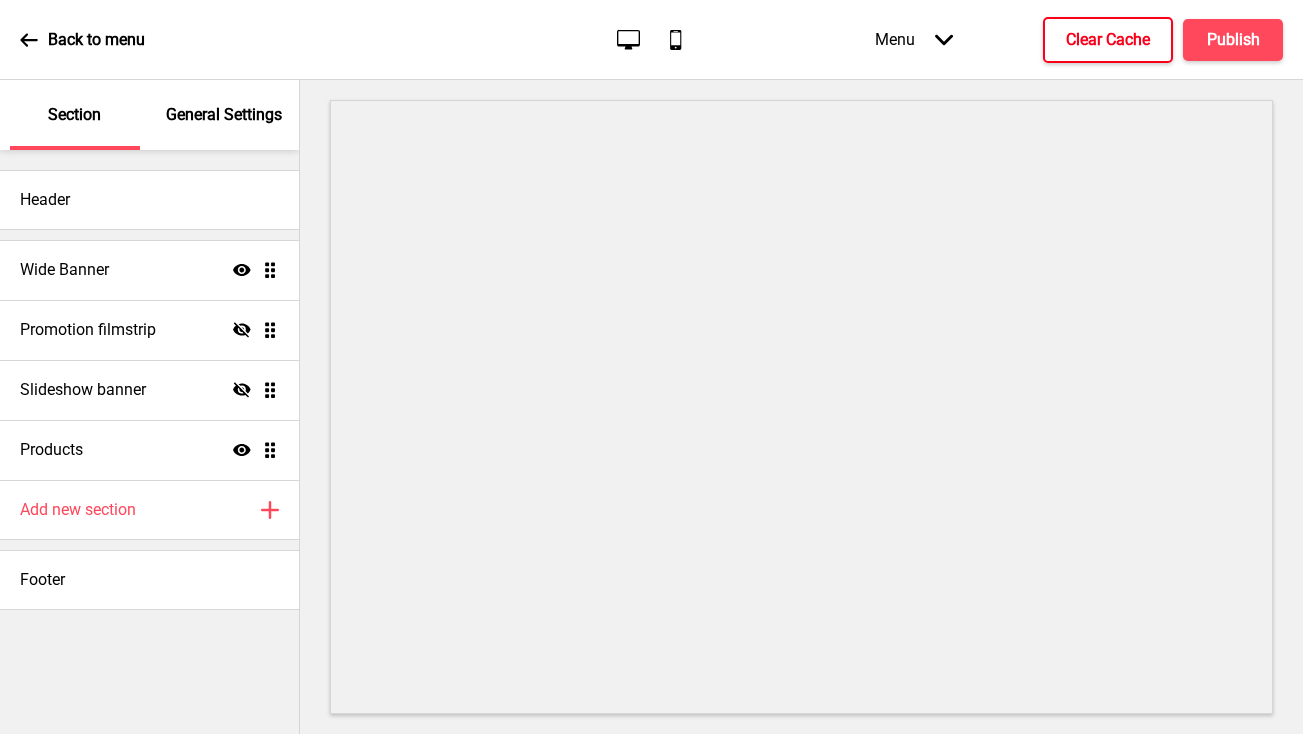 click on "Clear Cache" at bounding box center [1108, 40] 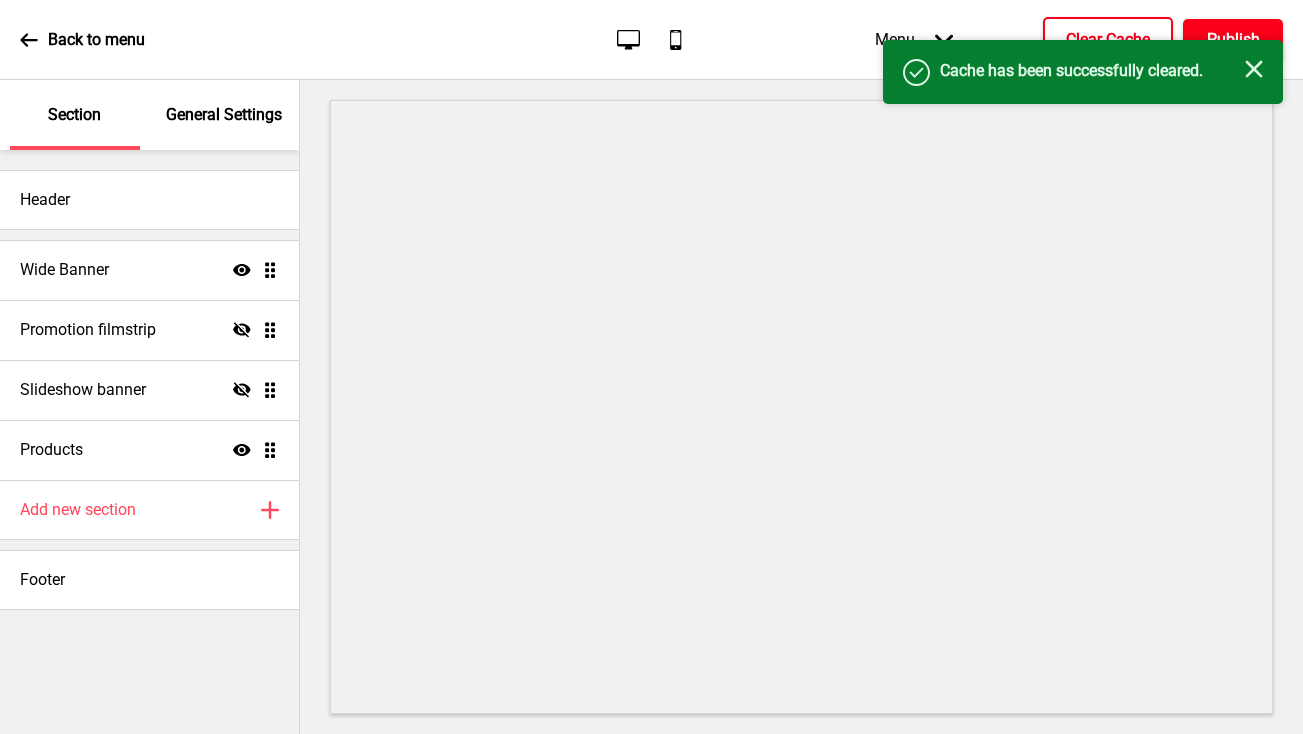 click on "Publish" at bounding box center [1233, 40] 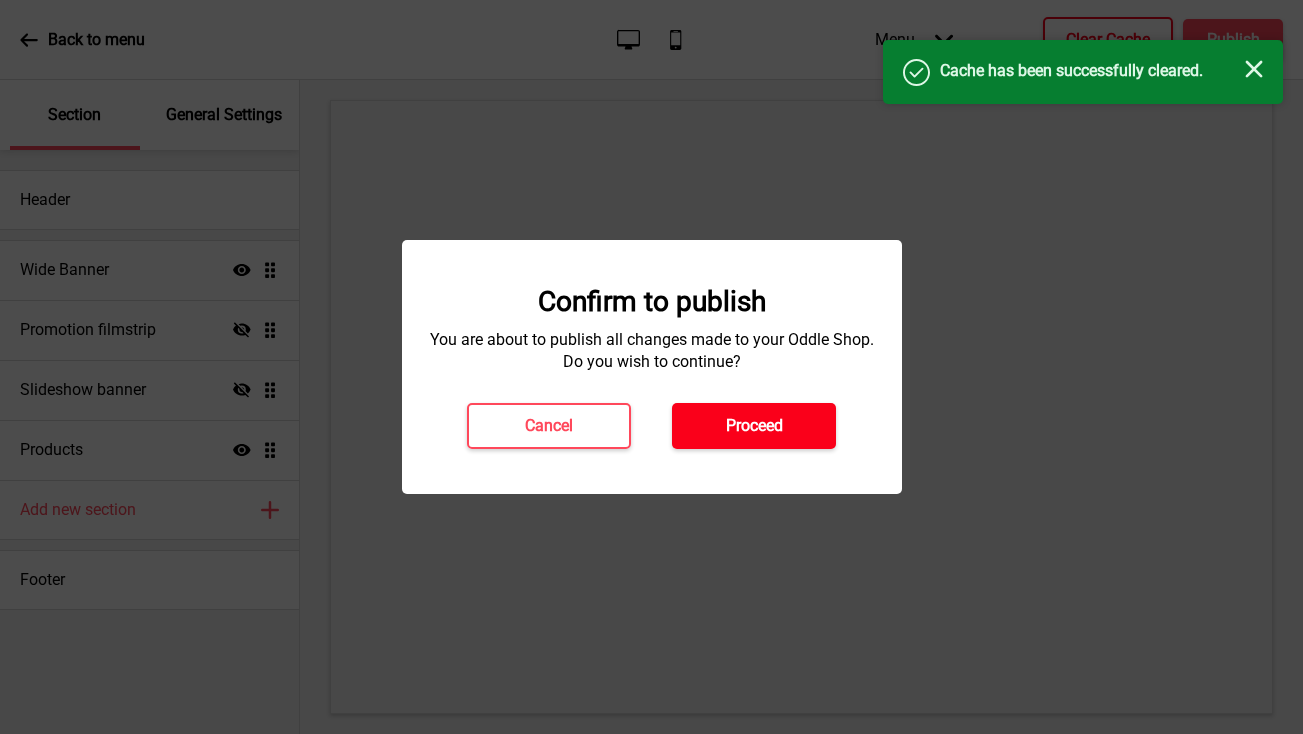 click on "Proceed" at bounding box center [754, 426] 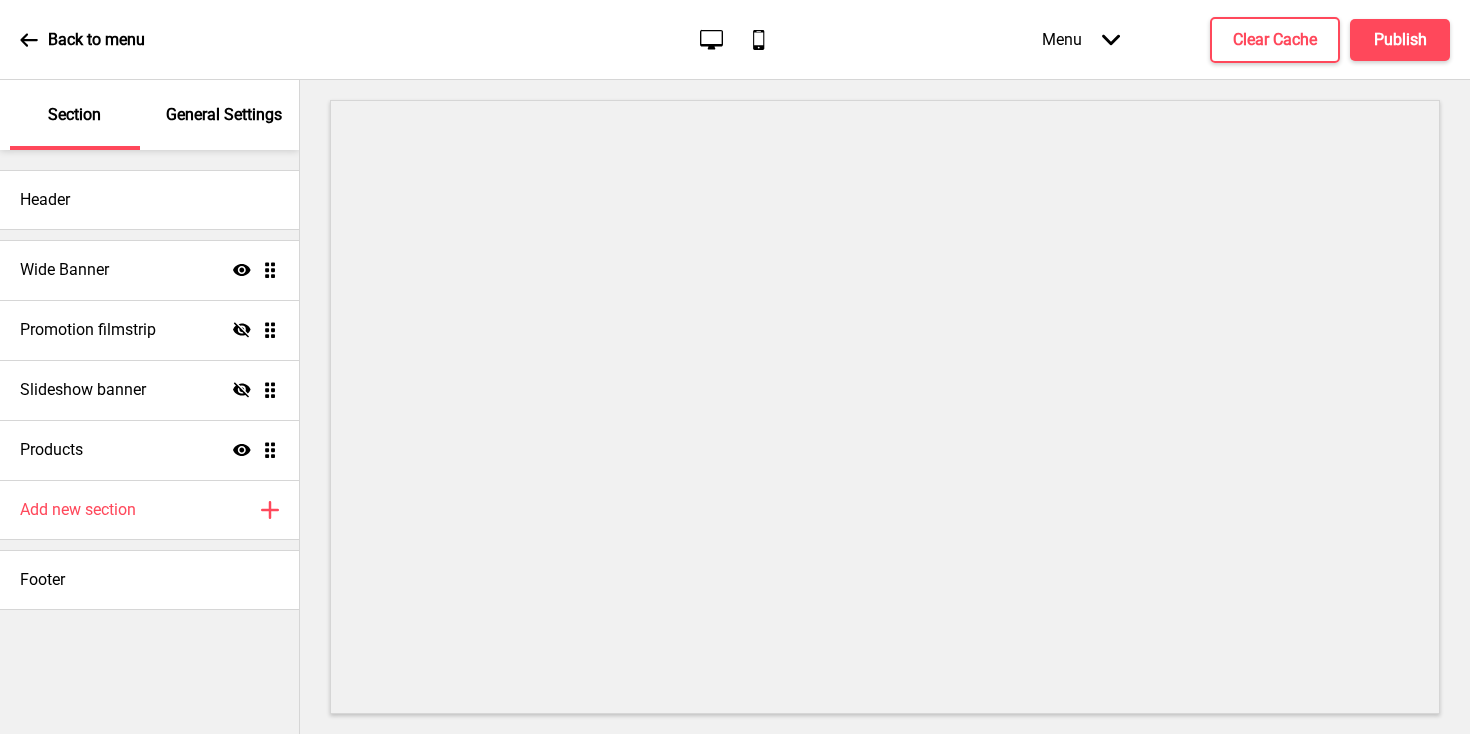 scroll, scrollTop: 0, scrollLeft: 0, axis: both 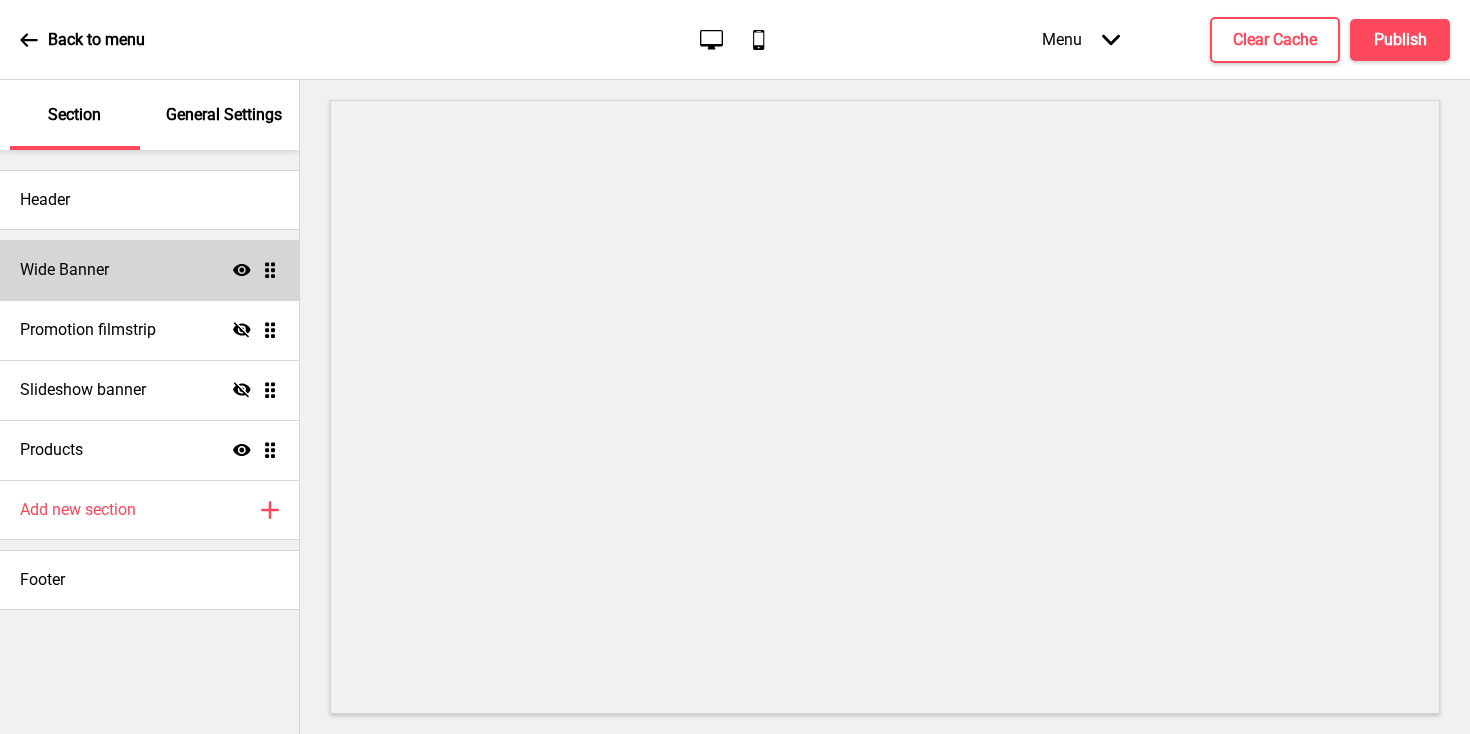 click on "Wide Banner Show Drag" at bounding box center (149, 270) 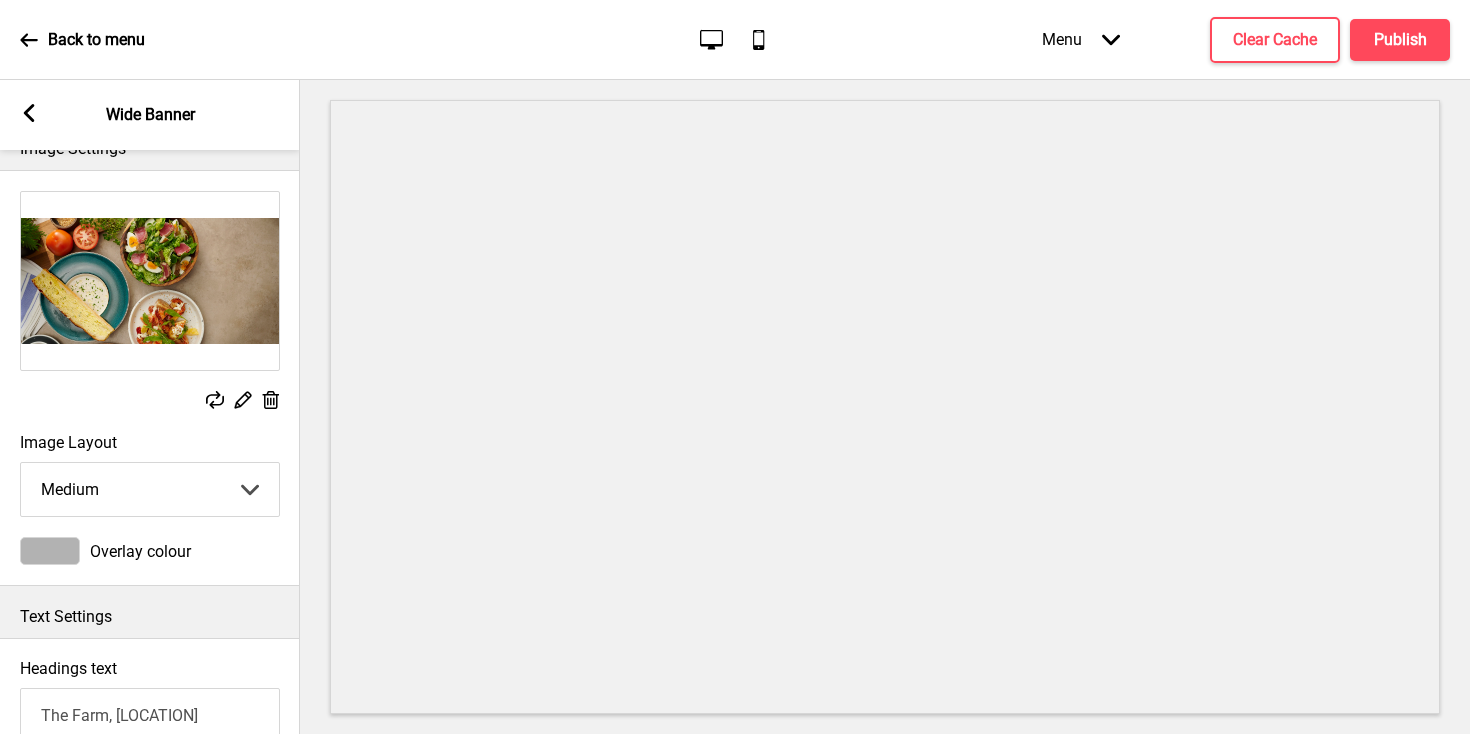 scroll, scrollTop: 0, scrollLeft: 0, axis: both 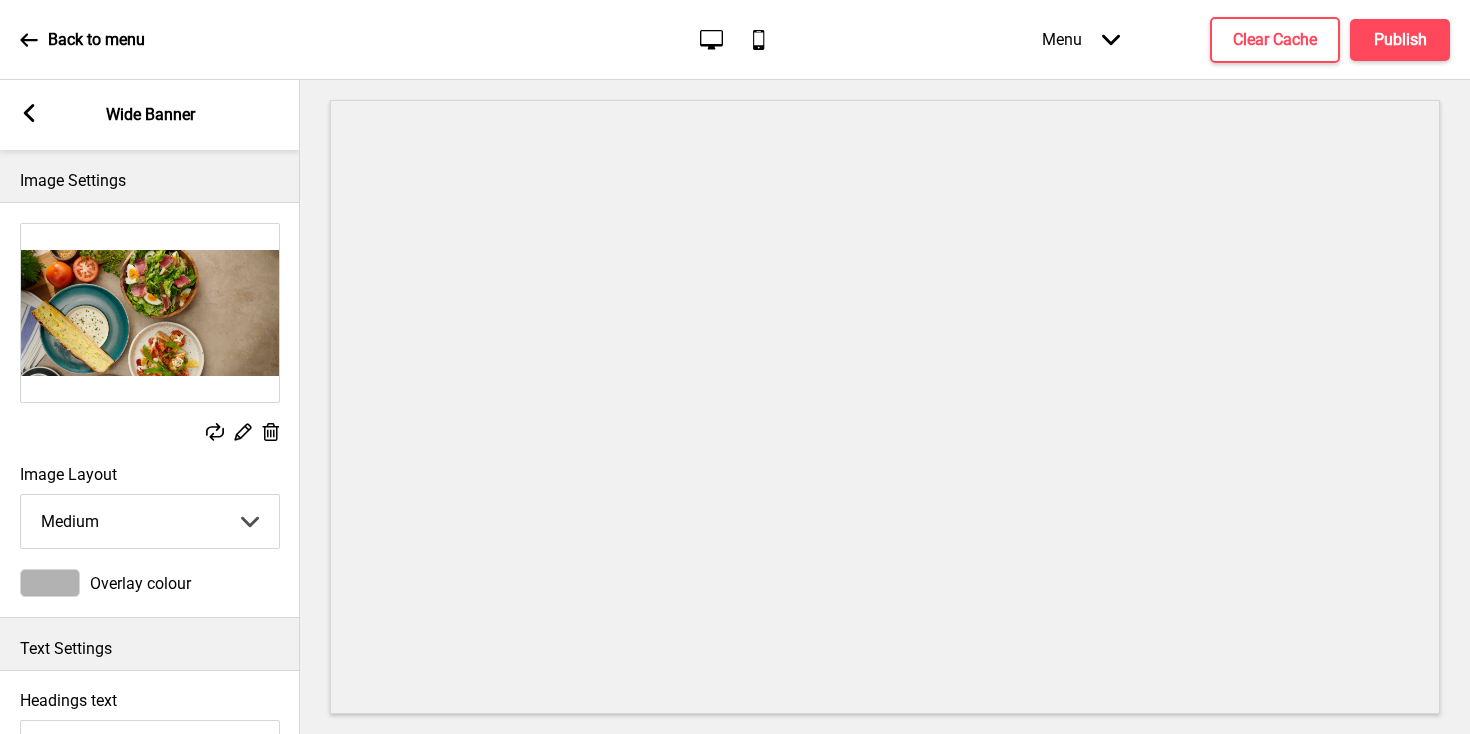click 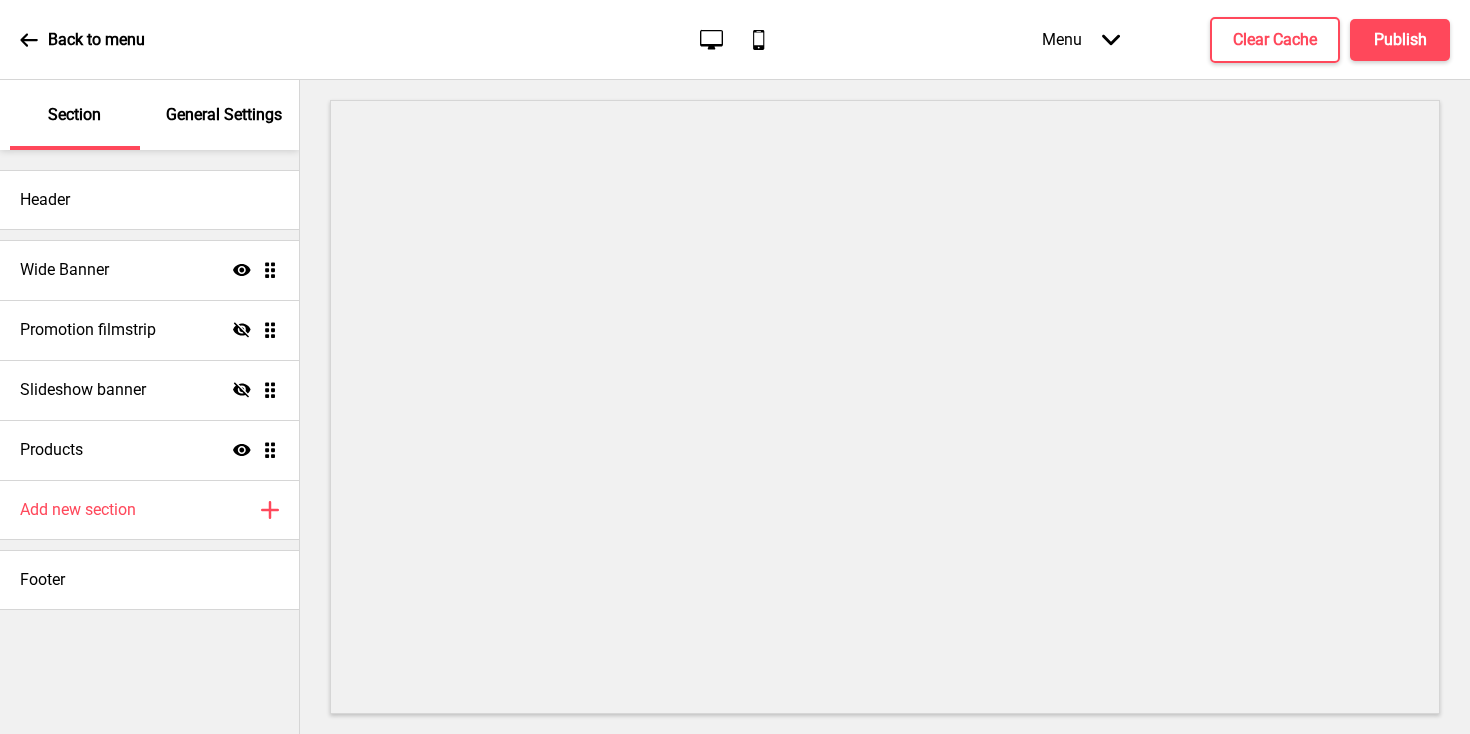 click 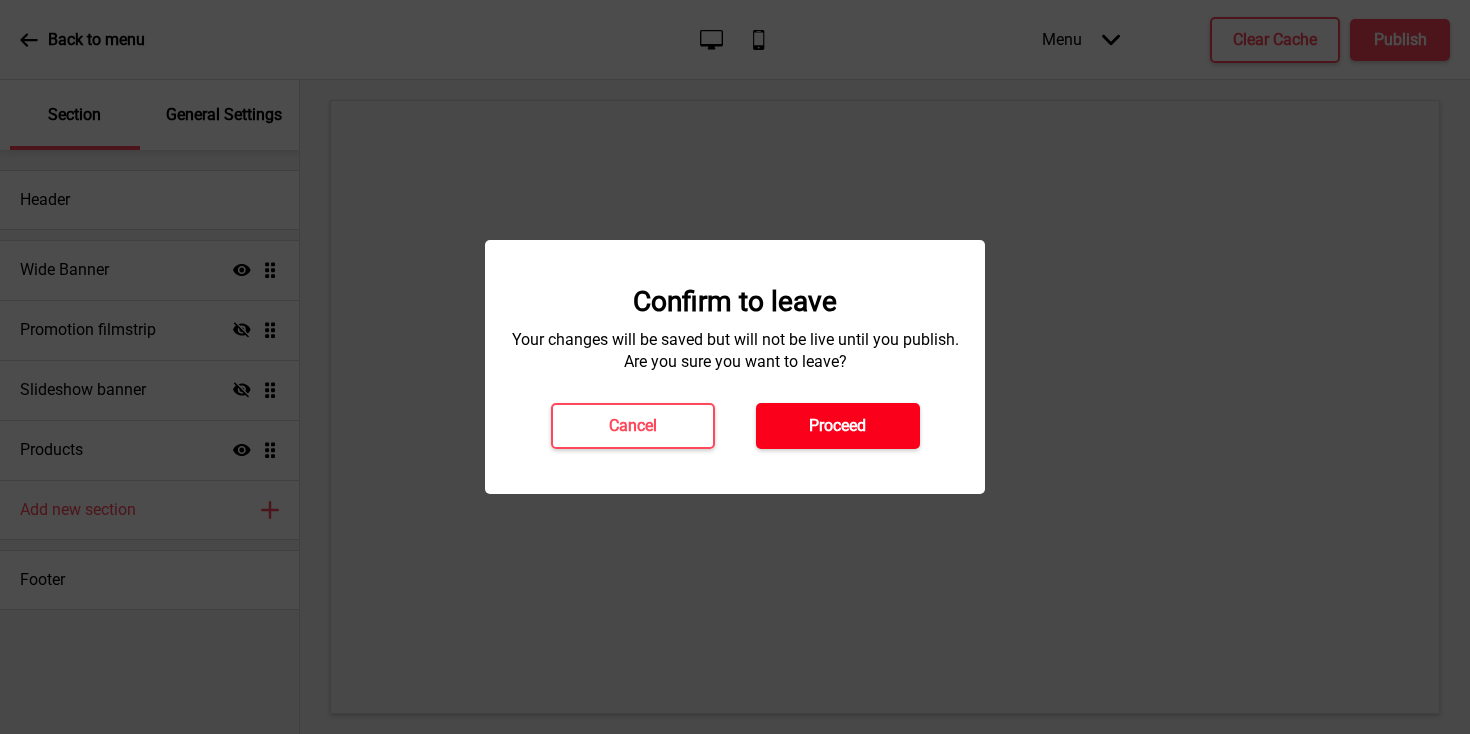 click on "Proceed" at bounding box center (838, 426) 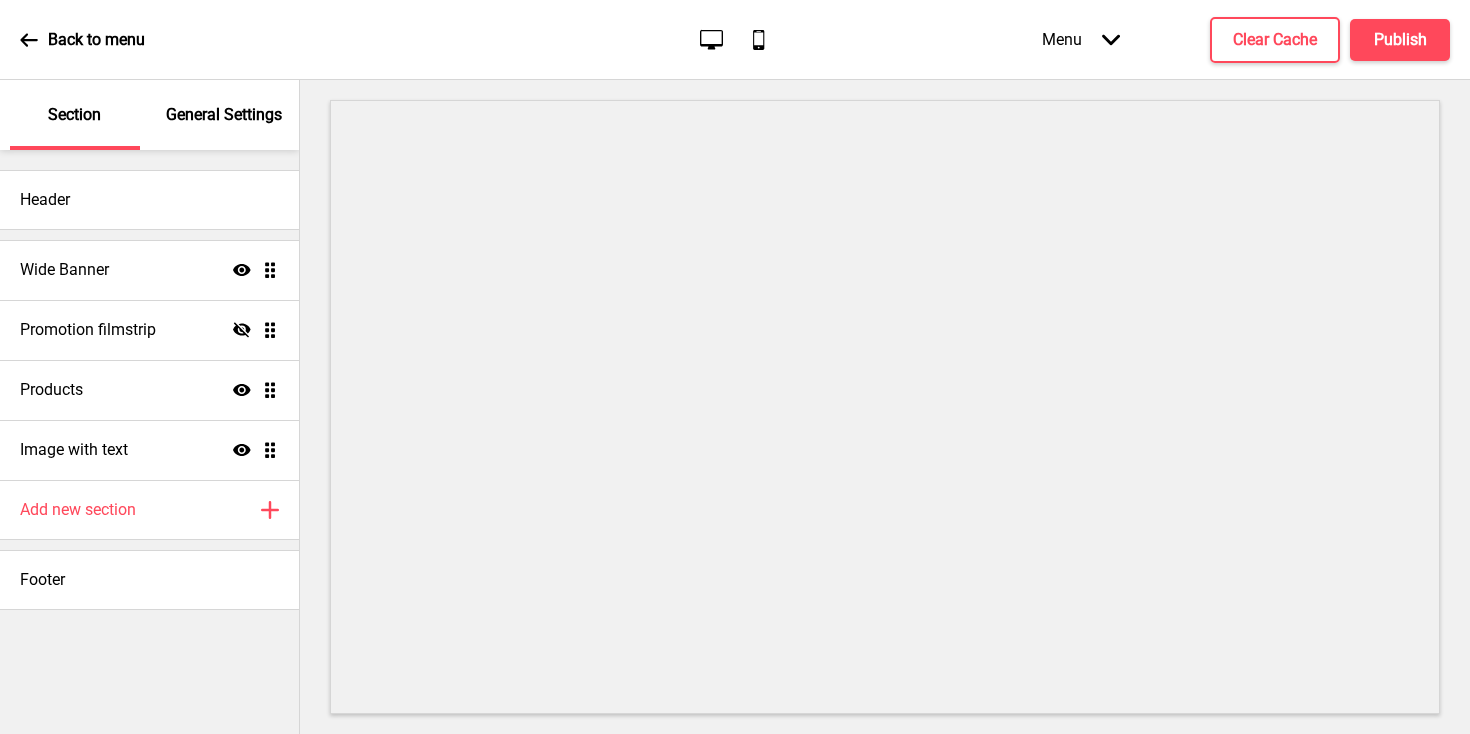scroll, scrollTop: 0, scrollLeft: 0, axis: both 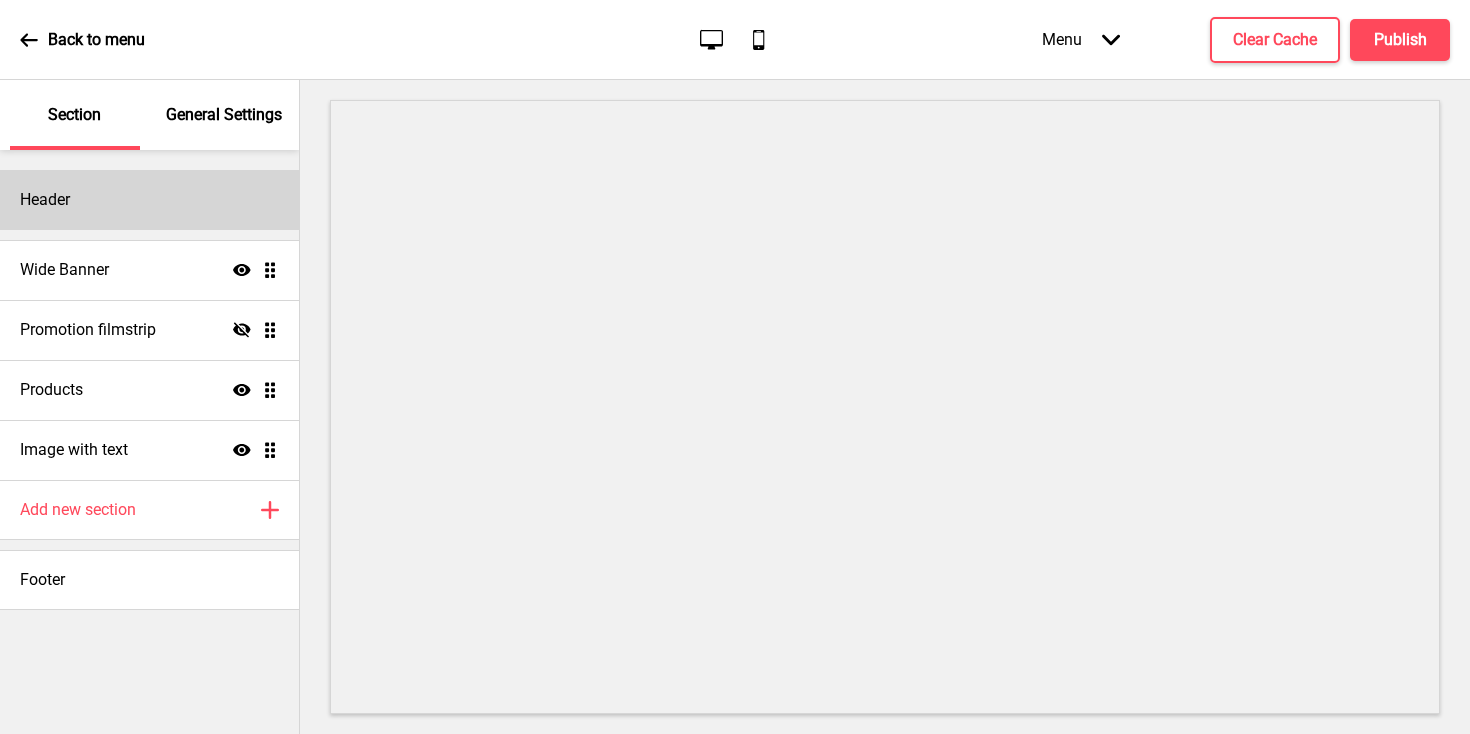 click on "Header" at bounding box center (149, 200) 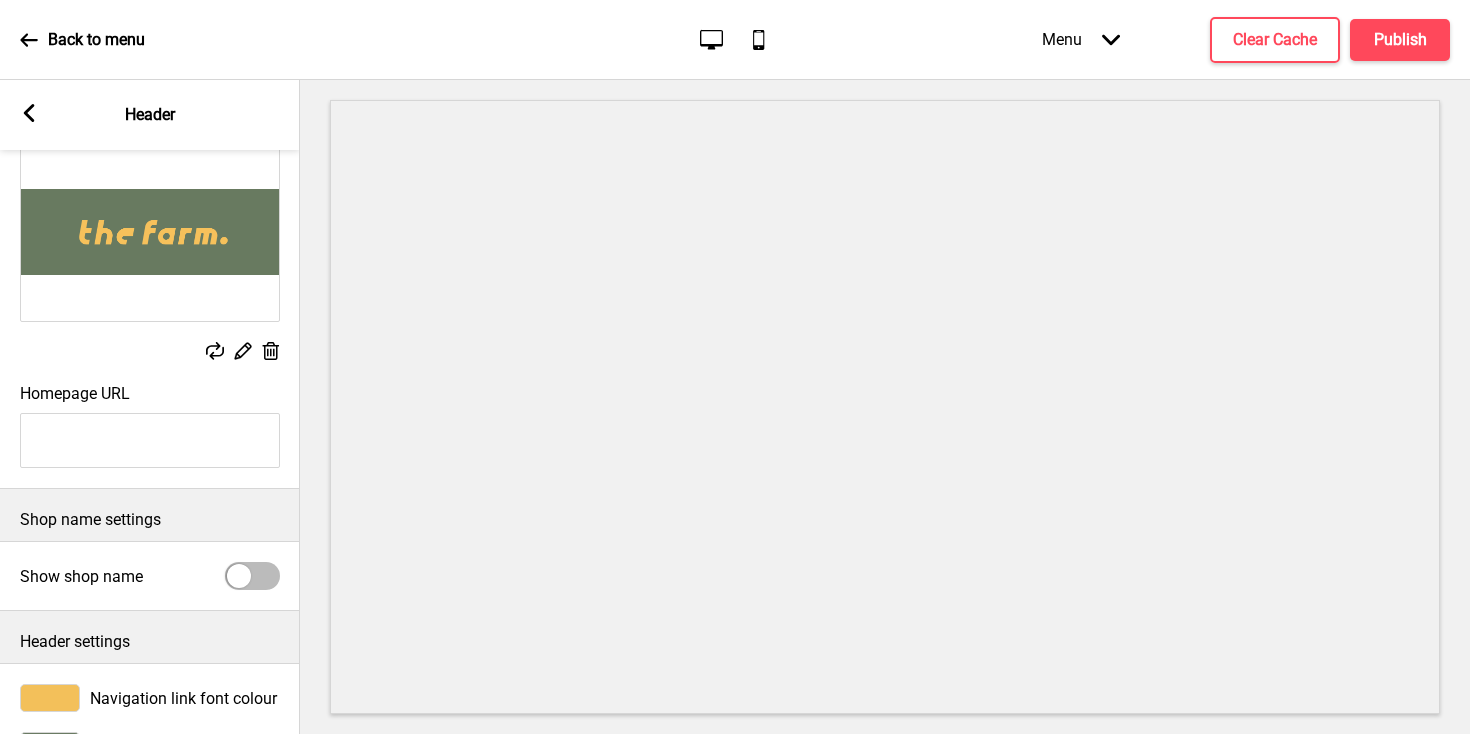 scroll, scrollTop: 211, scrollLeft: 0, axis: vertical 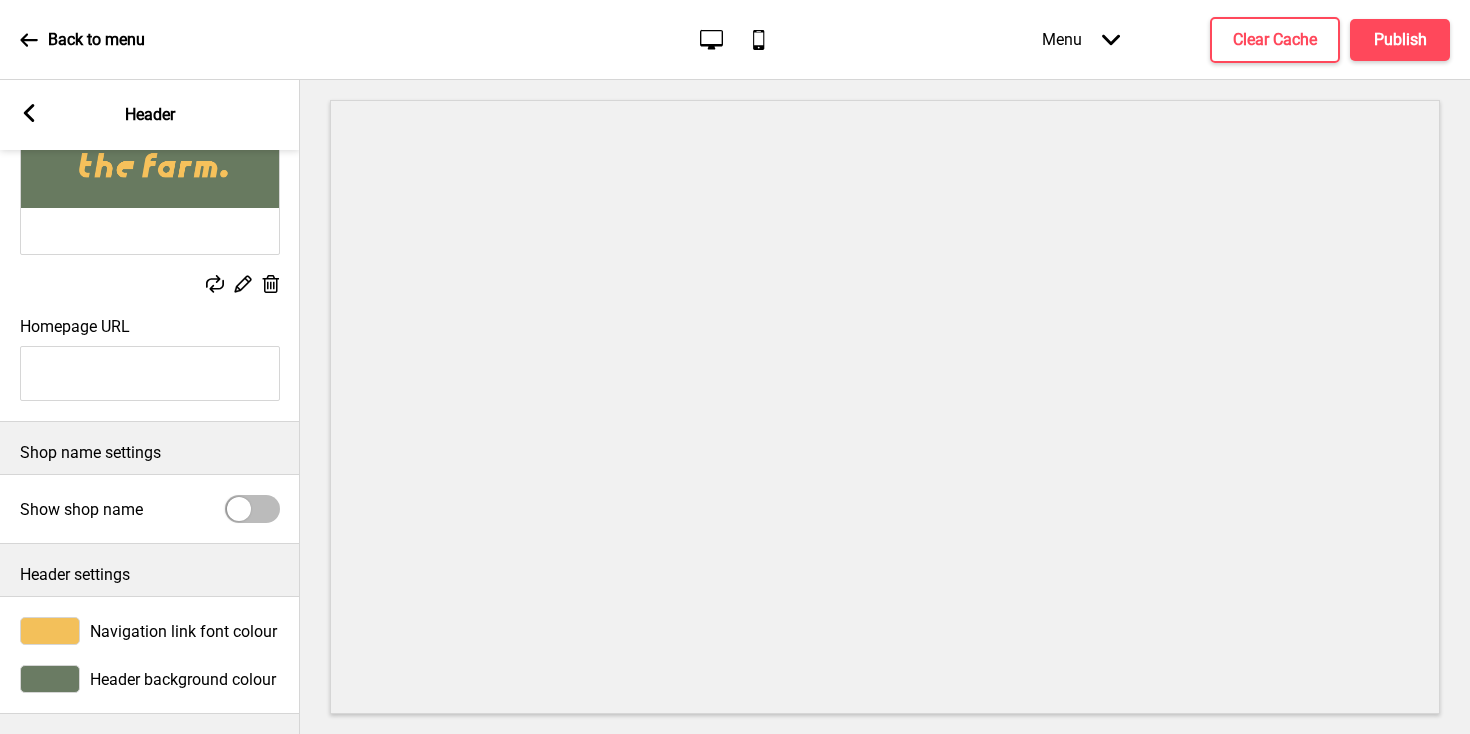 click at bounding box center [50, 679] 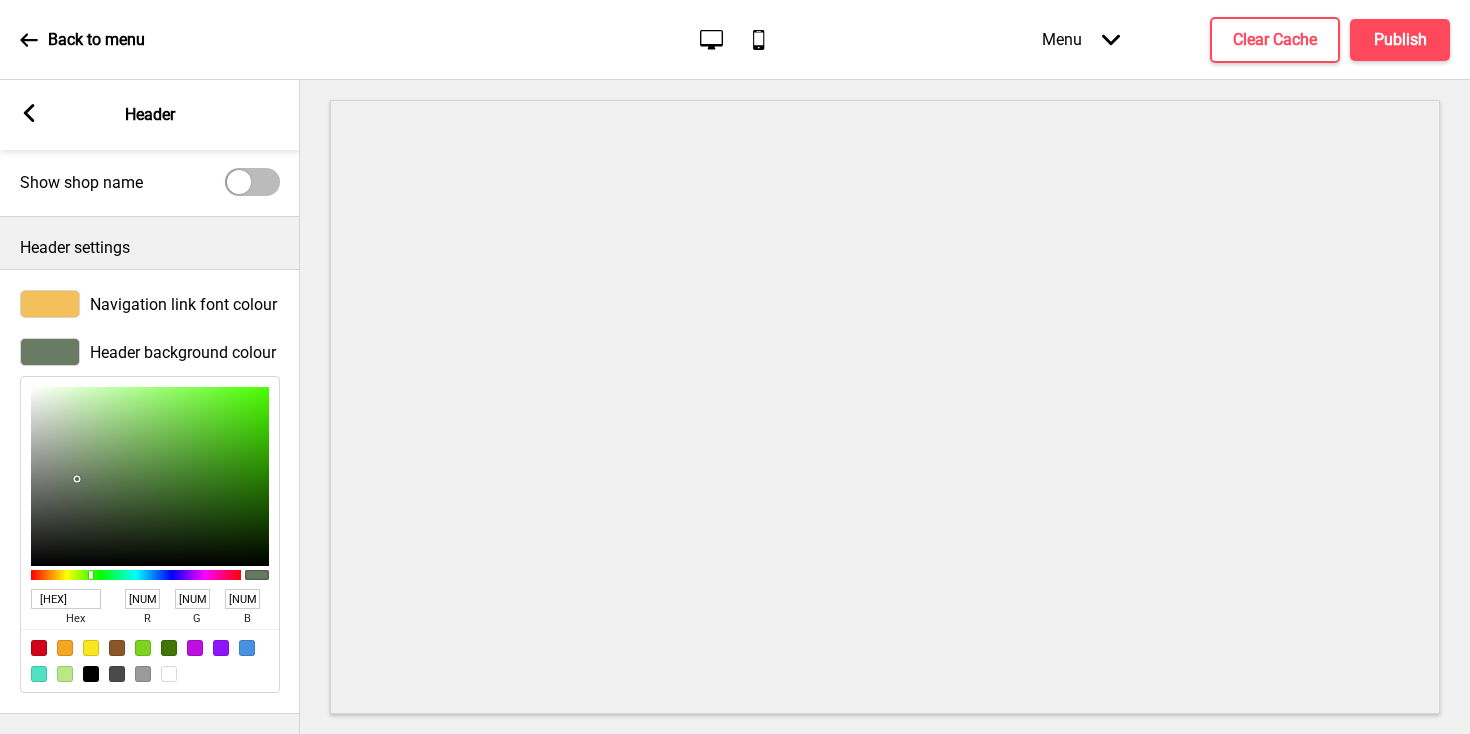 scroll, scrollTop: 537, scrollLeft: 0, axis: vertical 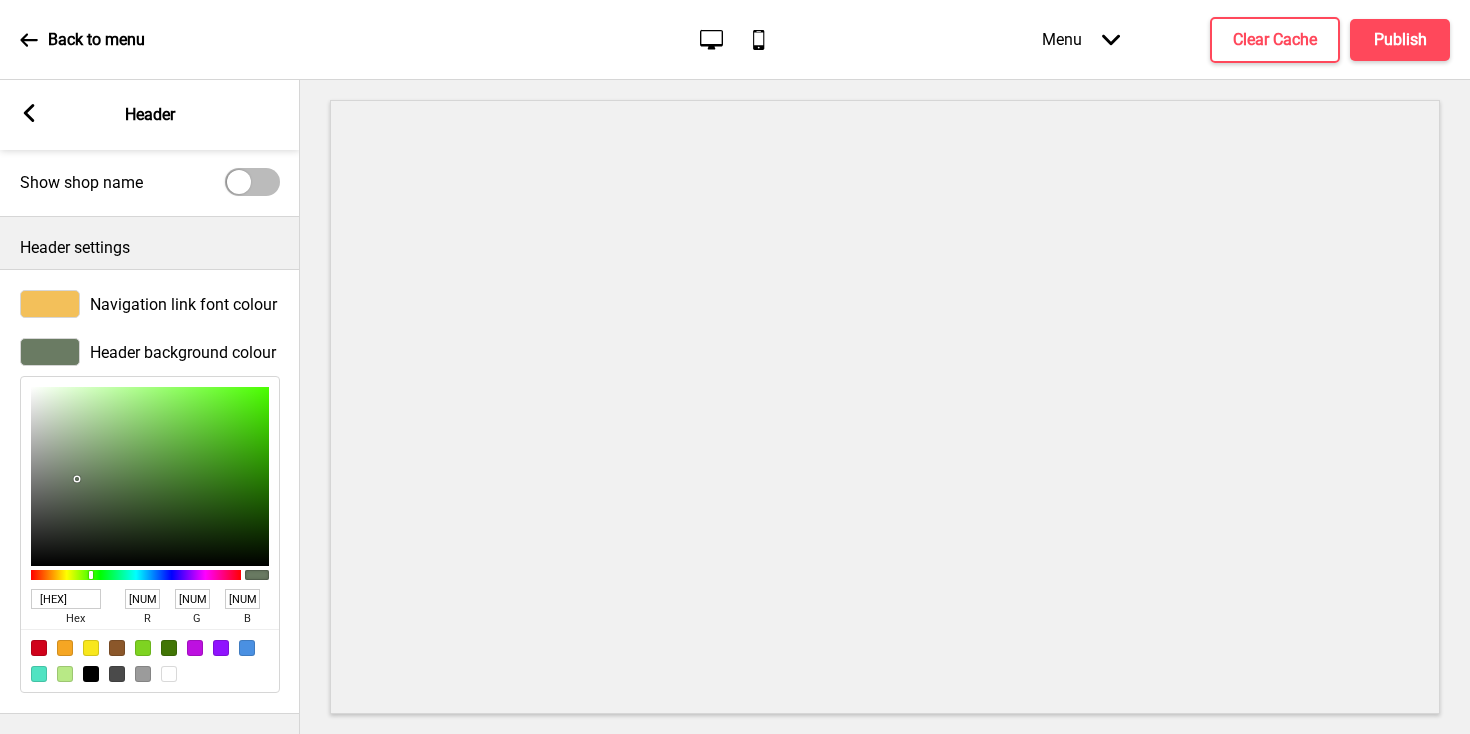 click at bounding box center (50, 304) 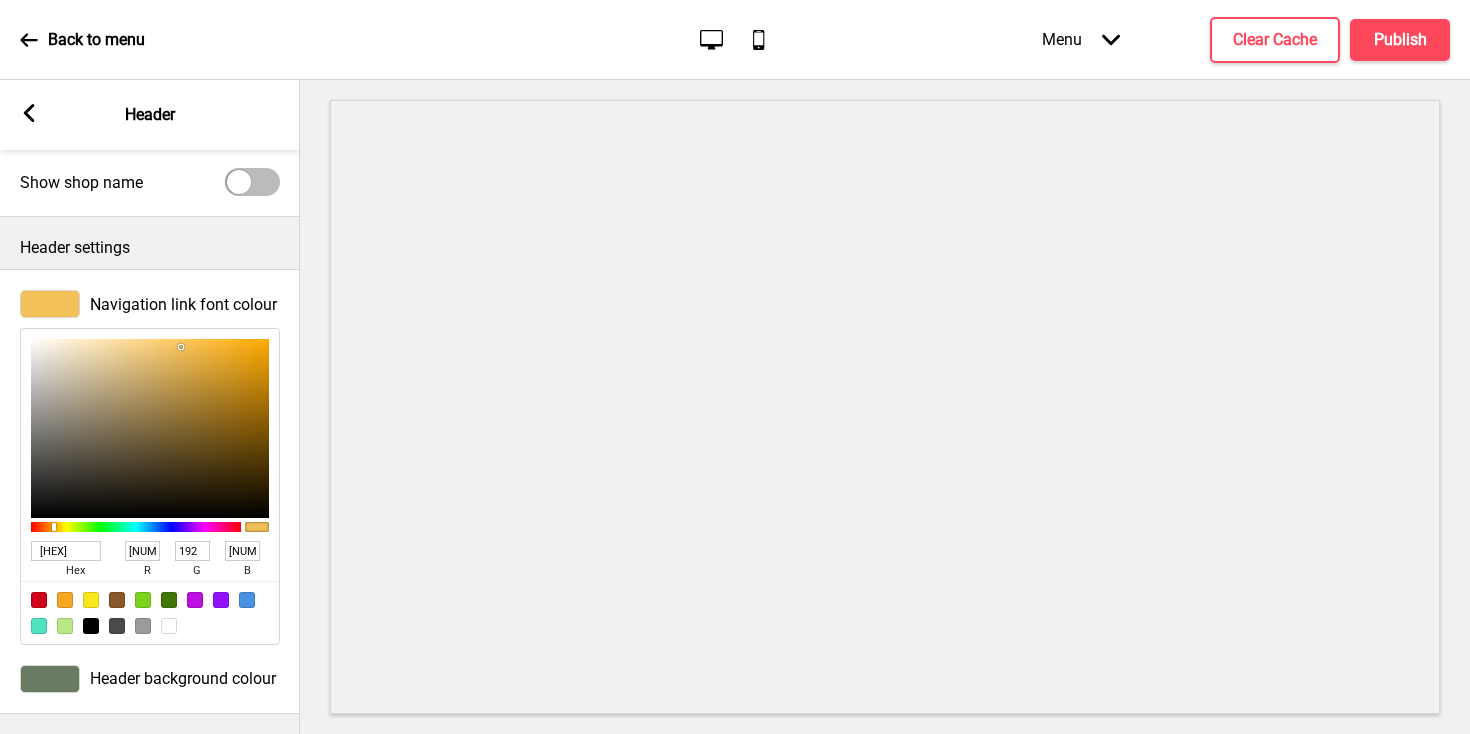 drag, startPoint x: 91, startPoint y: 533, endPoint x: 42, endPoint y: 527, distance: 49.365982 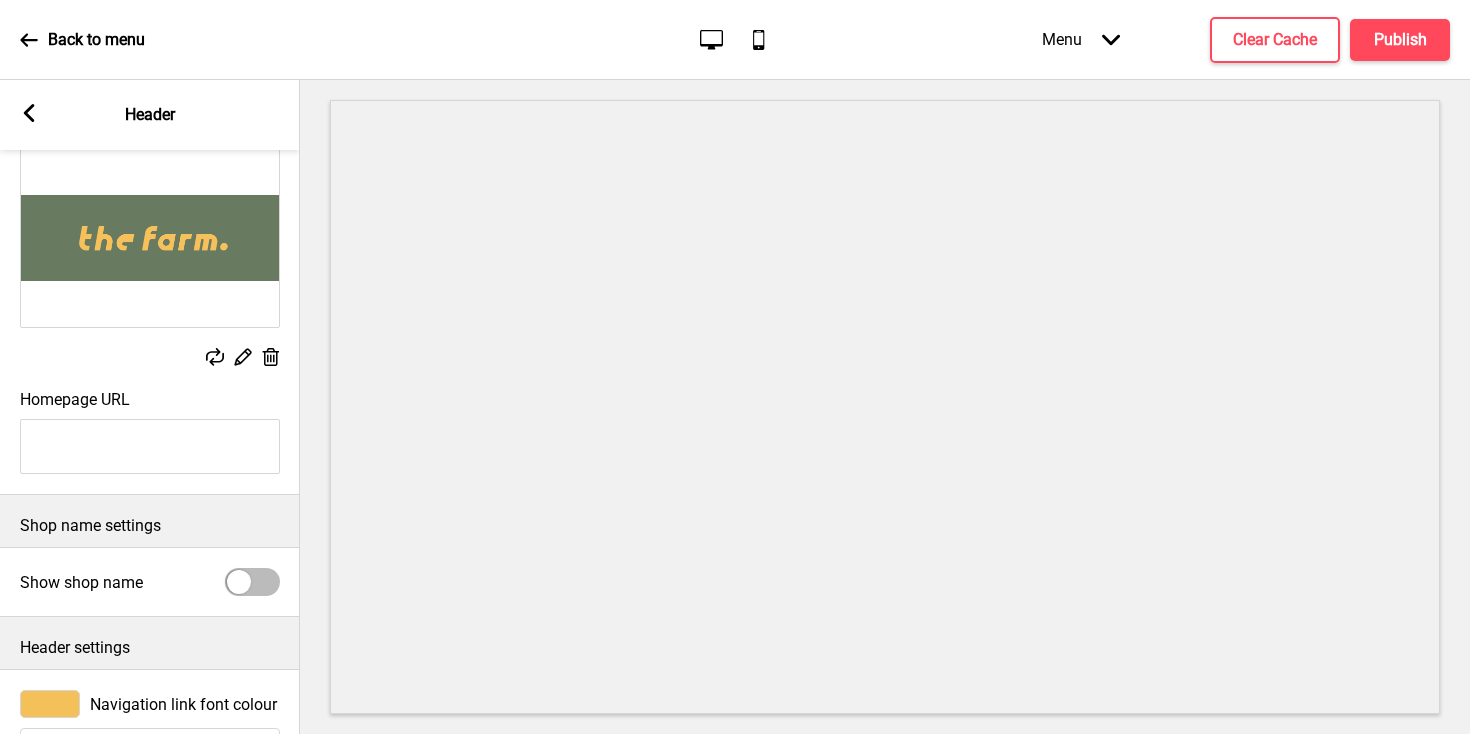scroll, scrollTop: 0, scrollLeft: 0, axis: both 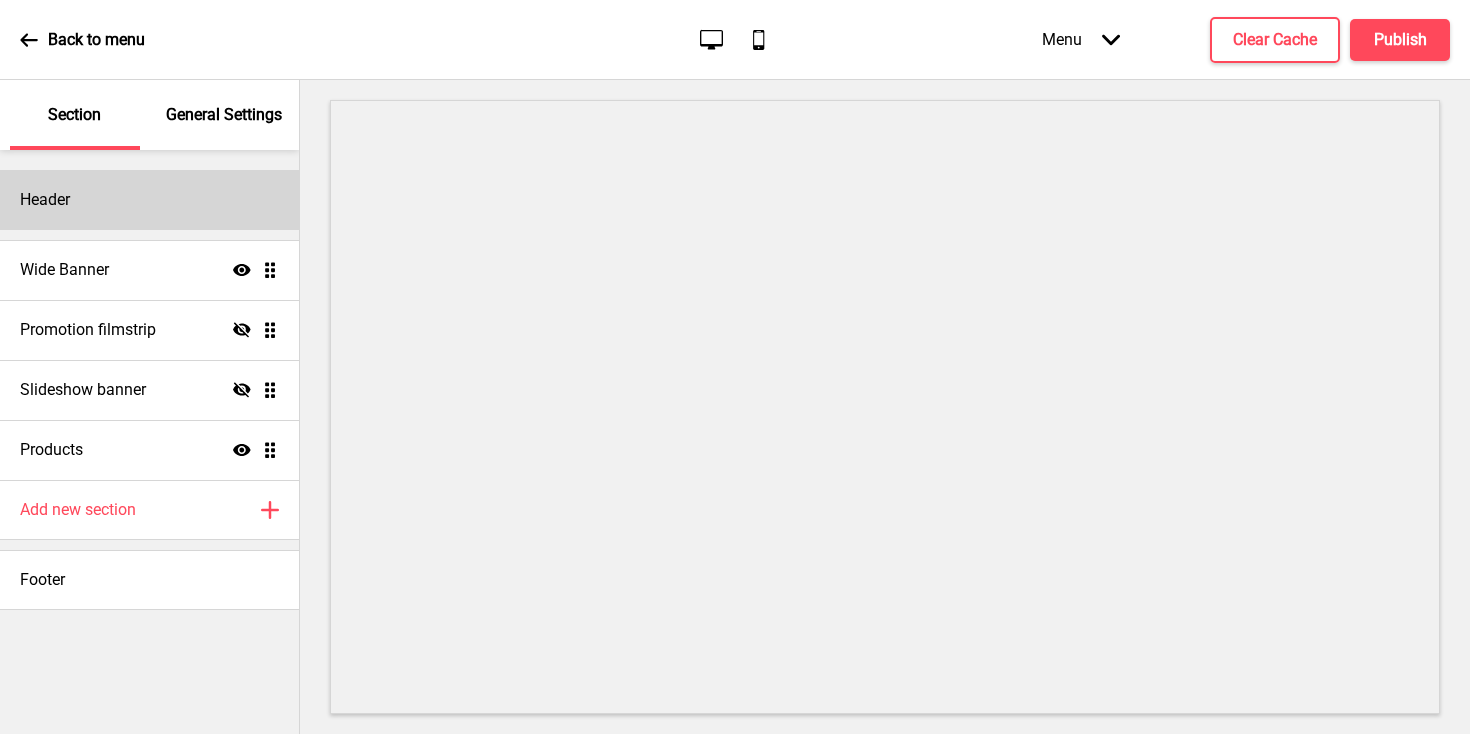 click on "Header" at bounding box center [149, 200] 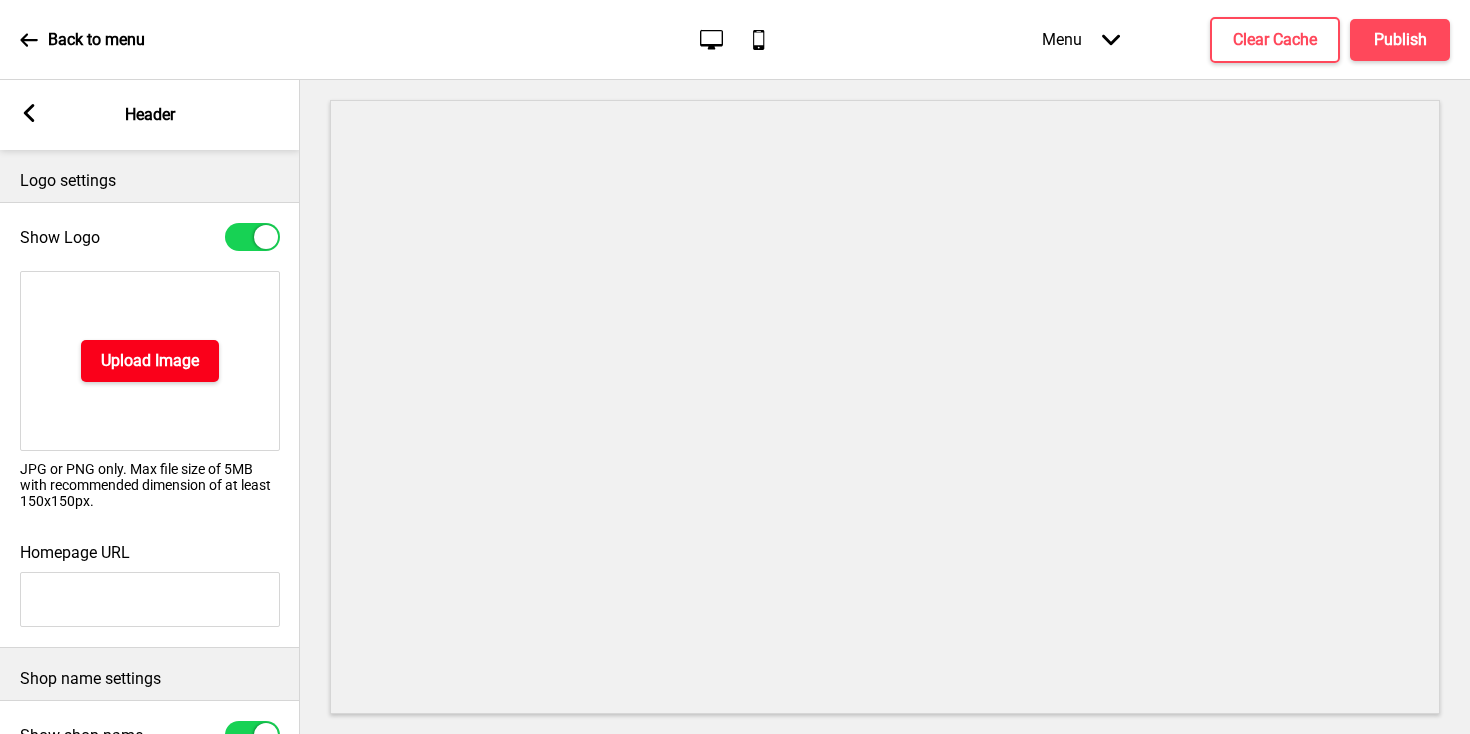 click on "Upload Image" at bounding box center [150, 361] 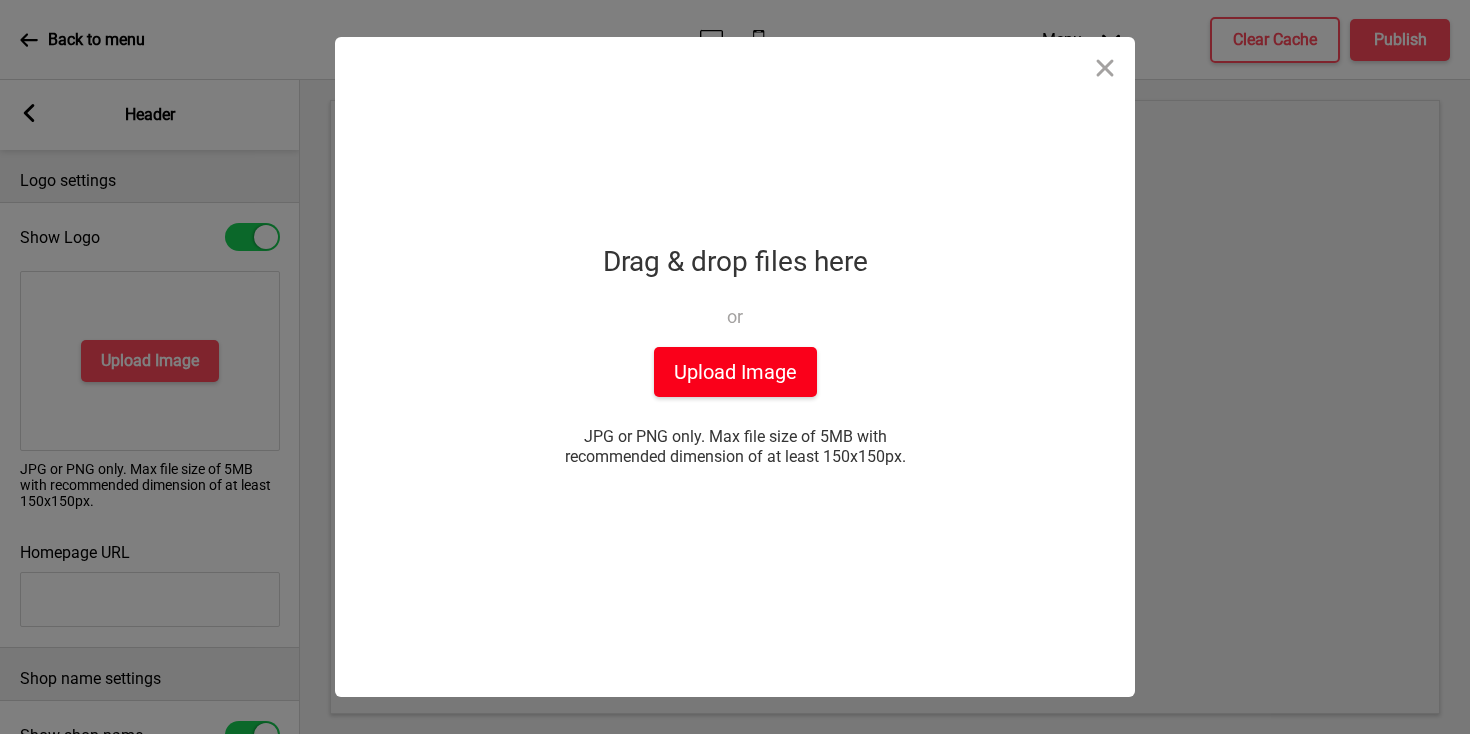 click on "Upload Image" at bounding box center [735, 372] 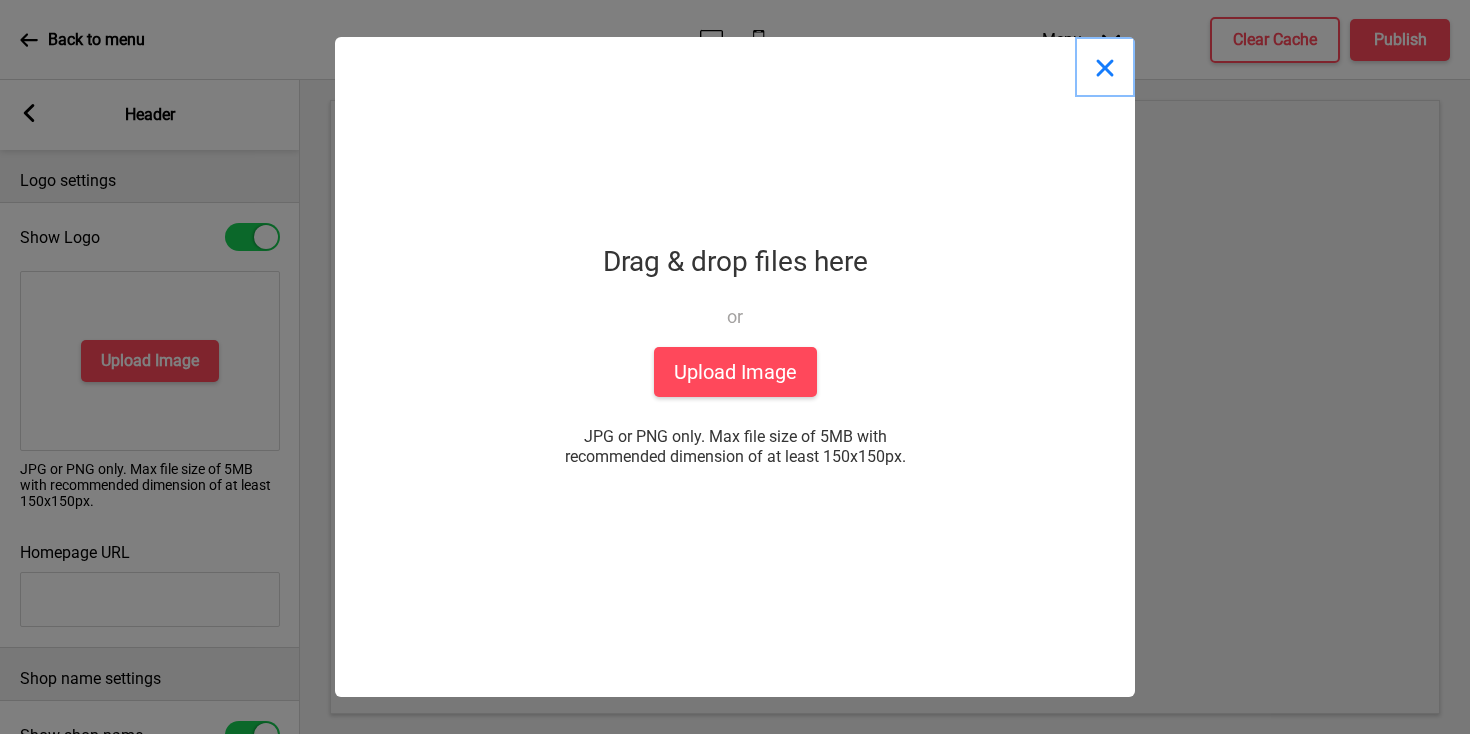click at bounding box center (1105, 67) 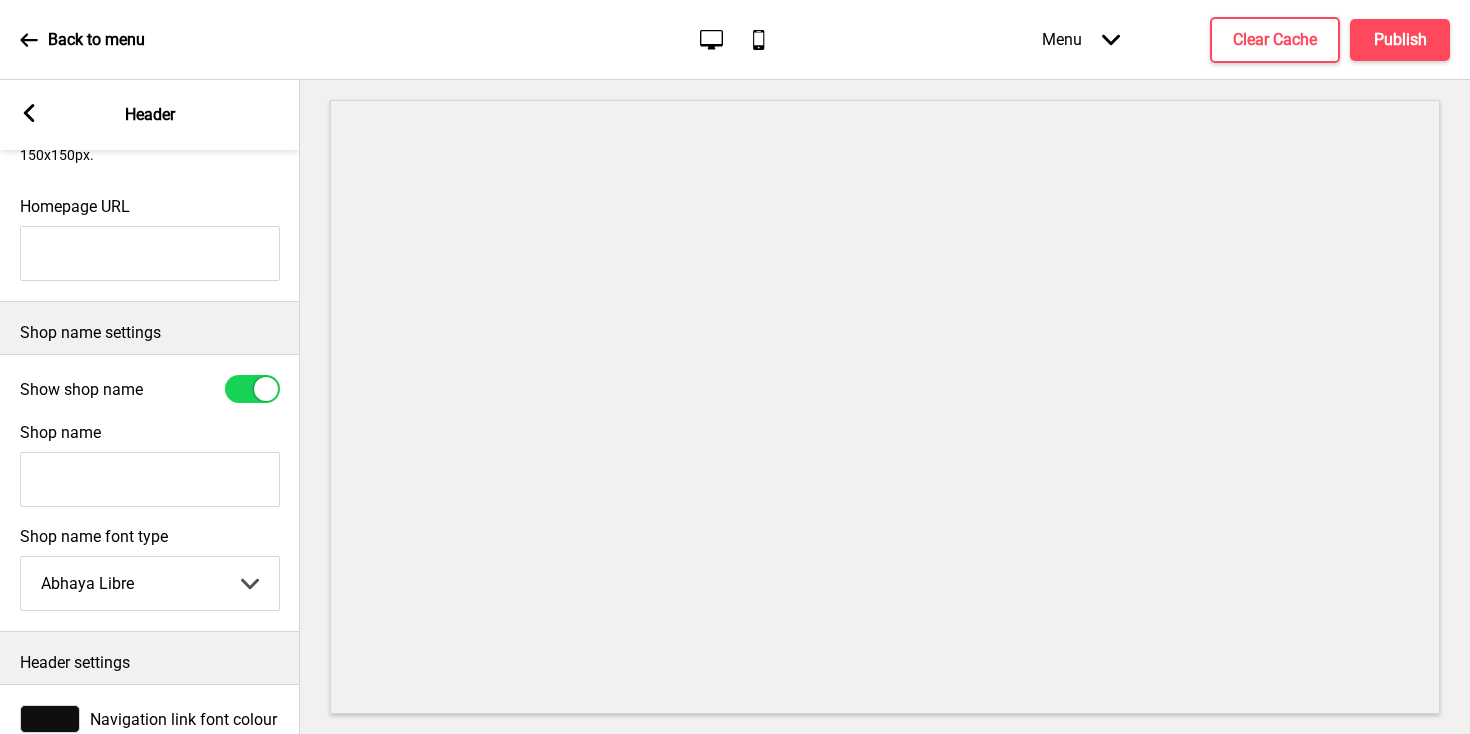 scroll, scrollTop: 450, scrollLeft: 0, axis: vertical 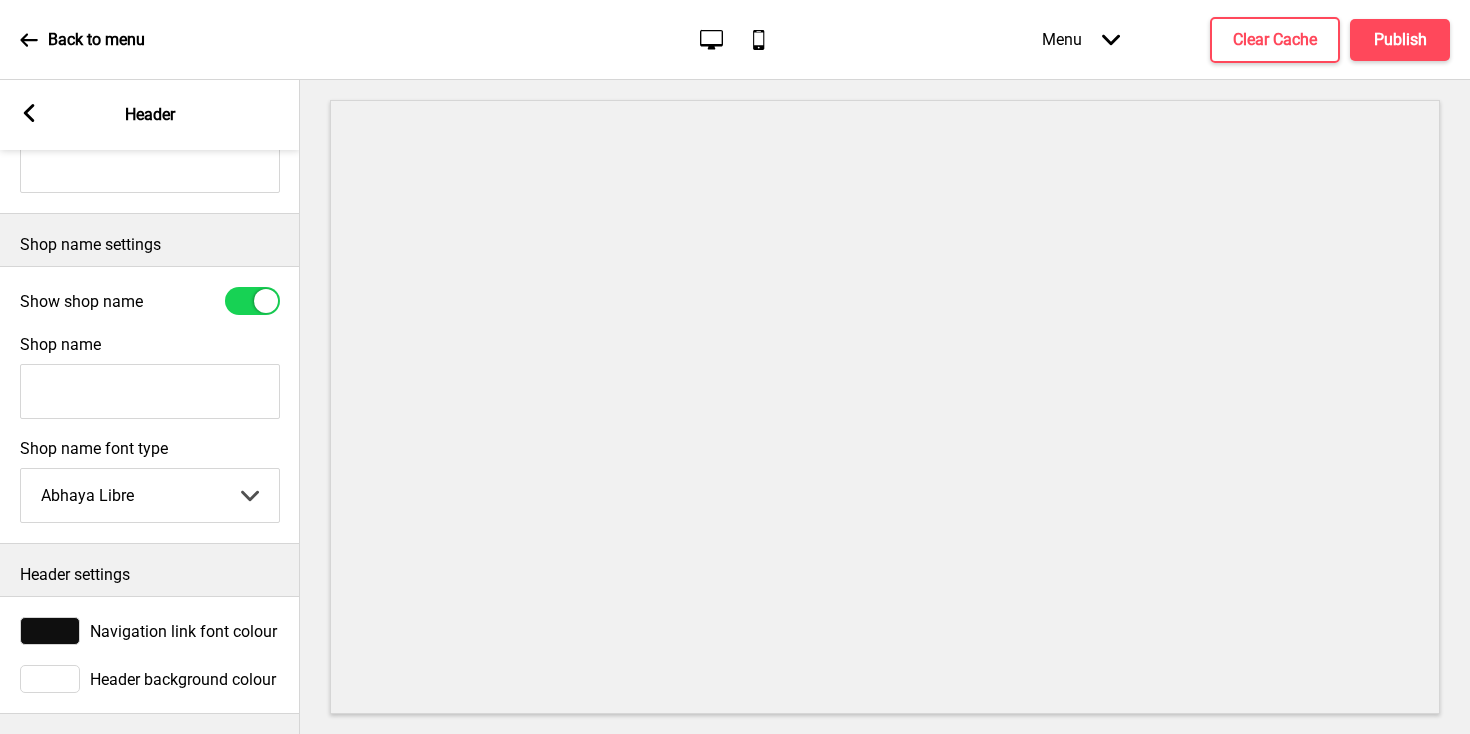 click at bounding box center (50, 631) 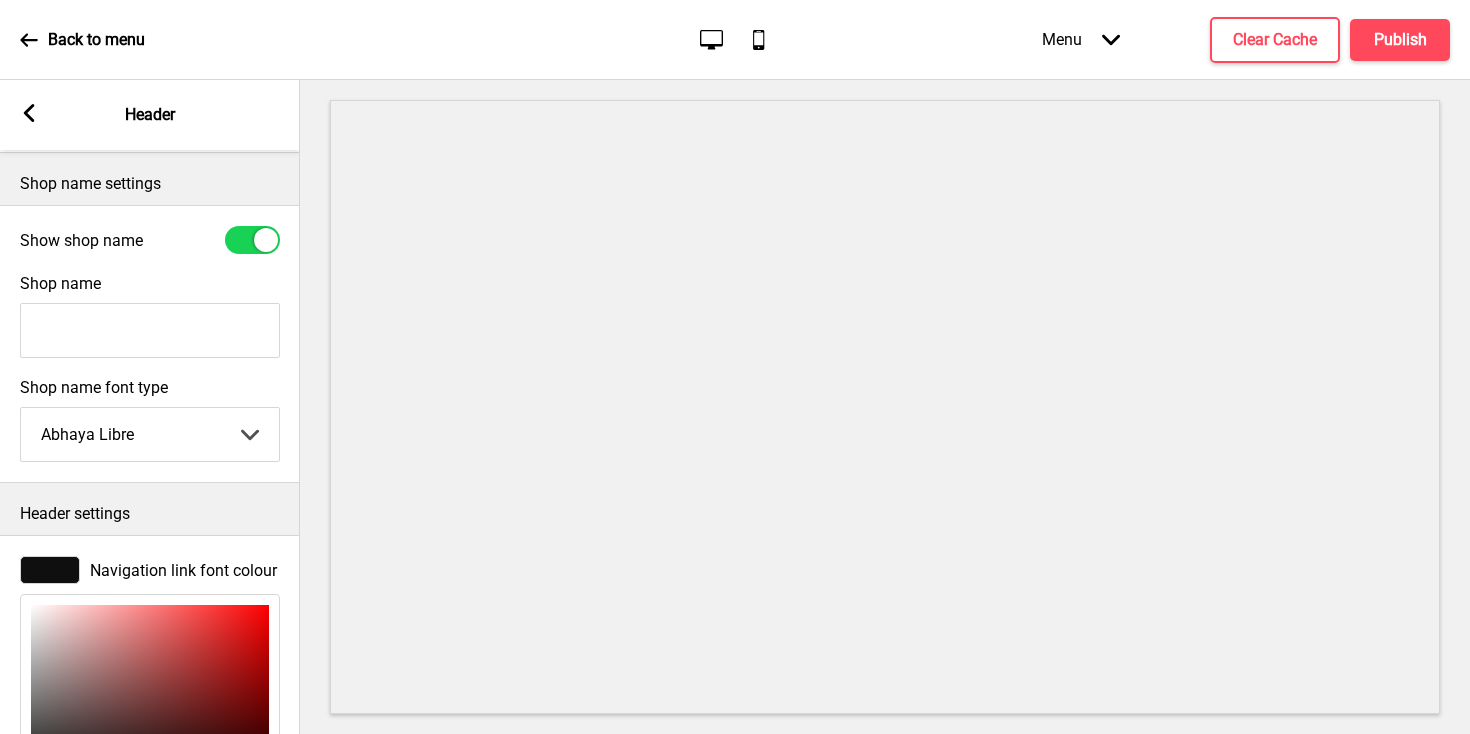 scroll, scrollTop: 601, scrollLeft: 0, axis: vertical 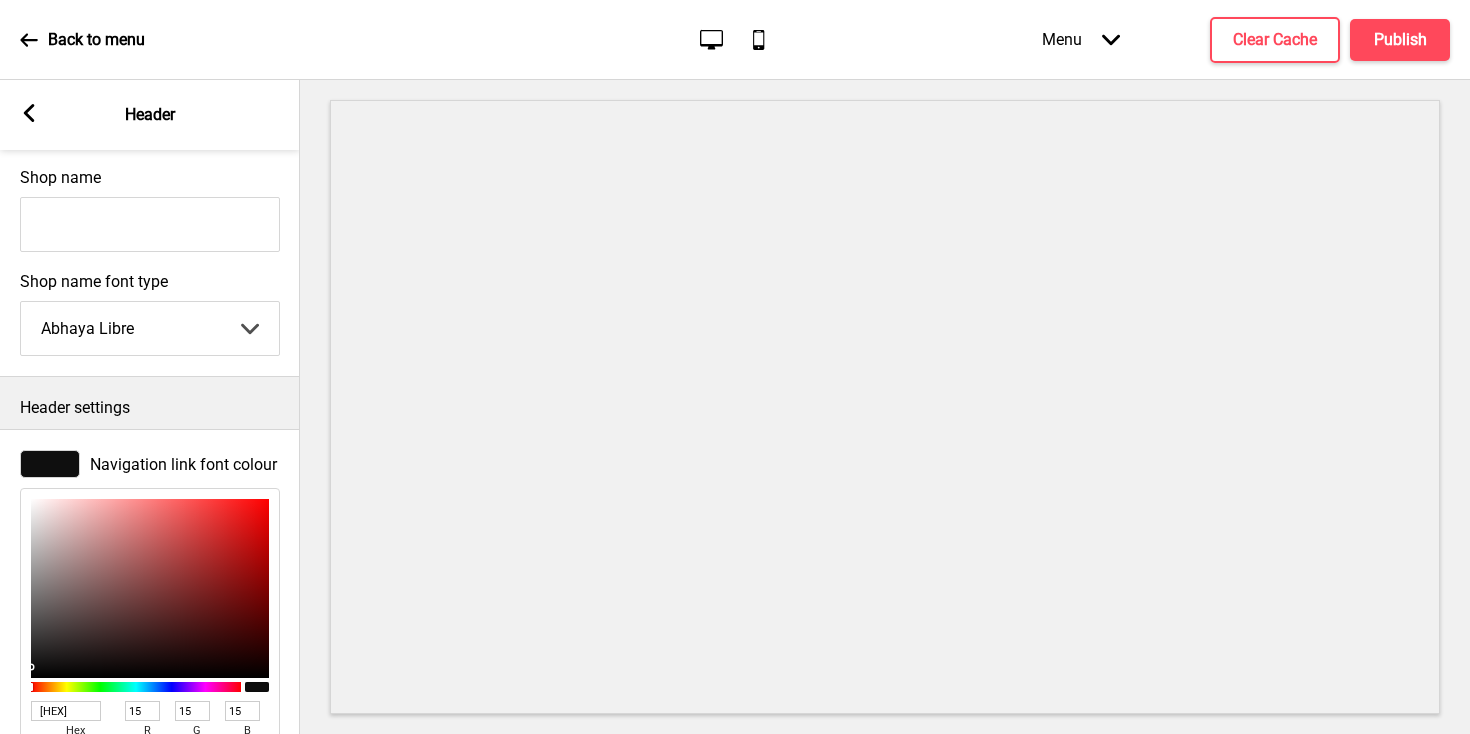 click at bounding box center [50, 464] 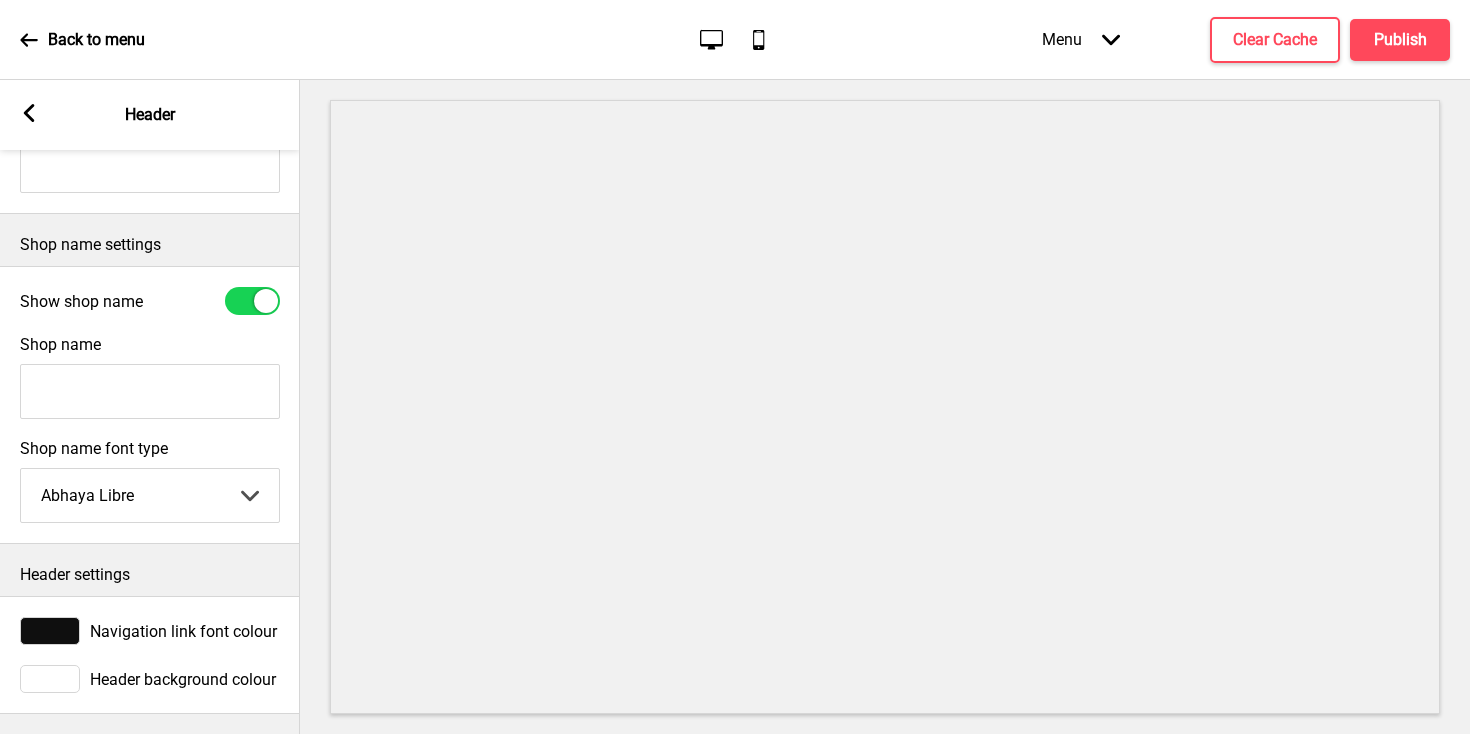 click at bounding box center (50, 679) 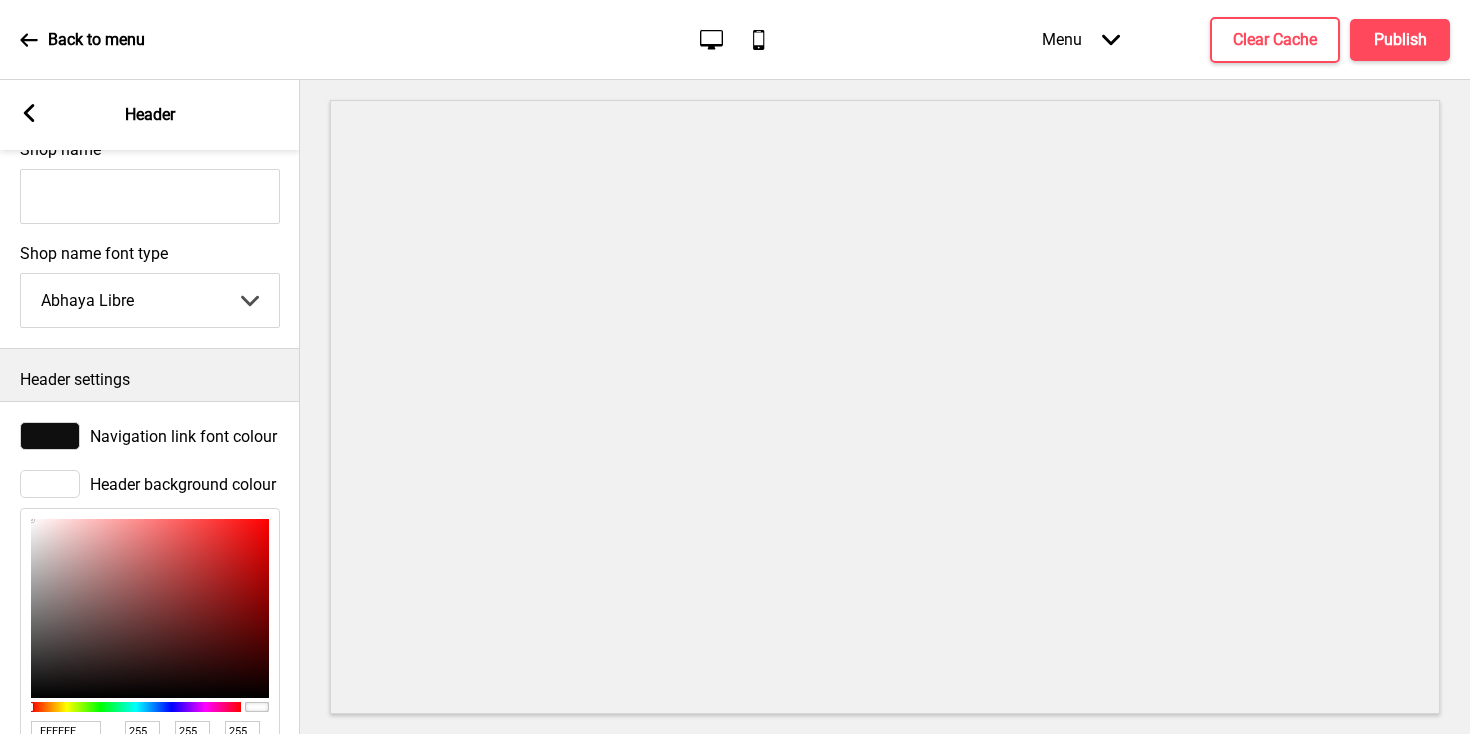 scroll, scrollTop: 776, scrollLeft: 0, axis: vertical 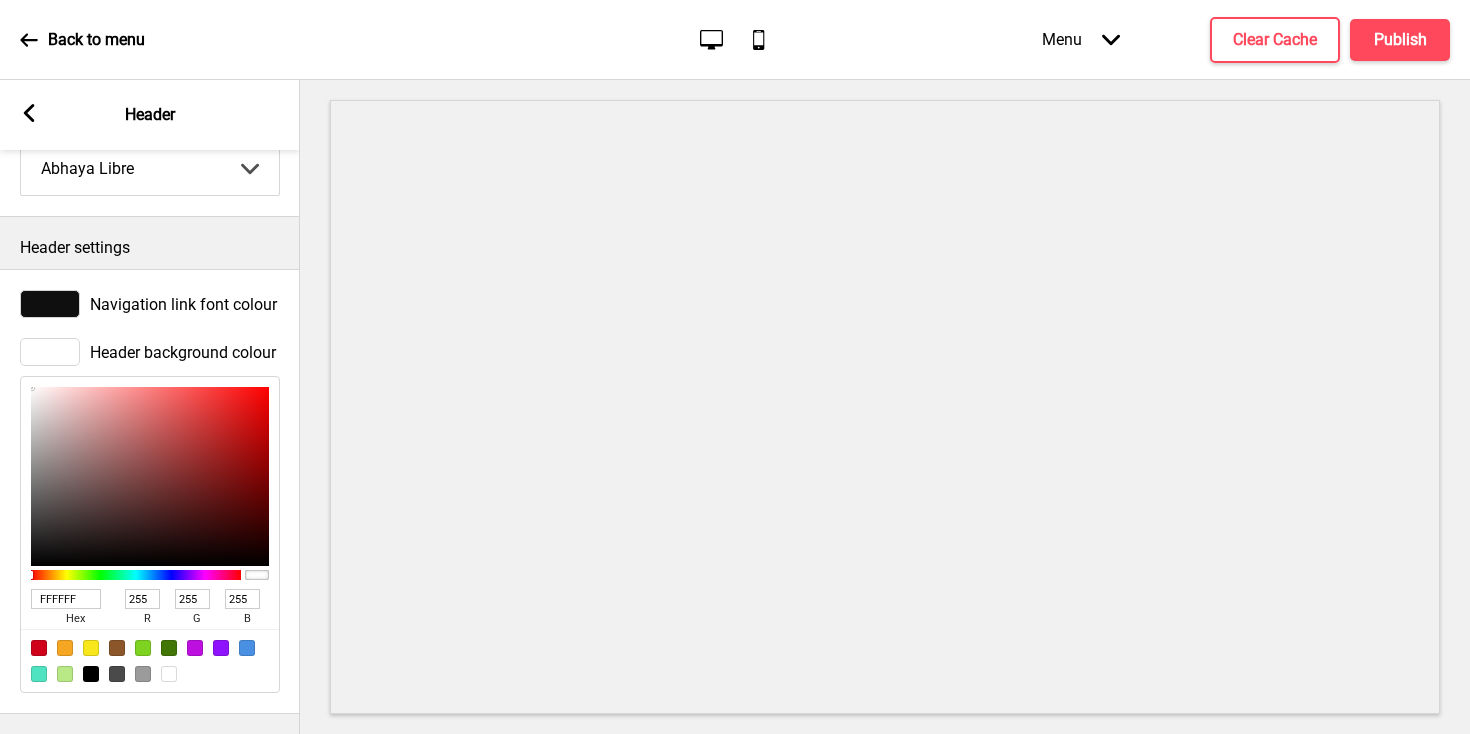 drag, startPoint x: 84, startPoint y: 586, endPoint x: 0, endPoint y: 559, distance: 88.23265 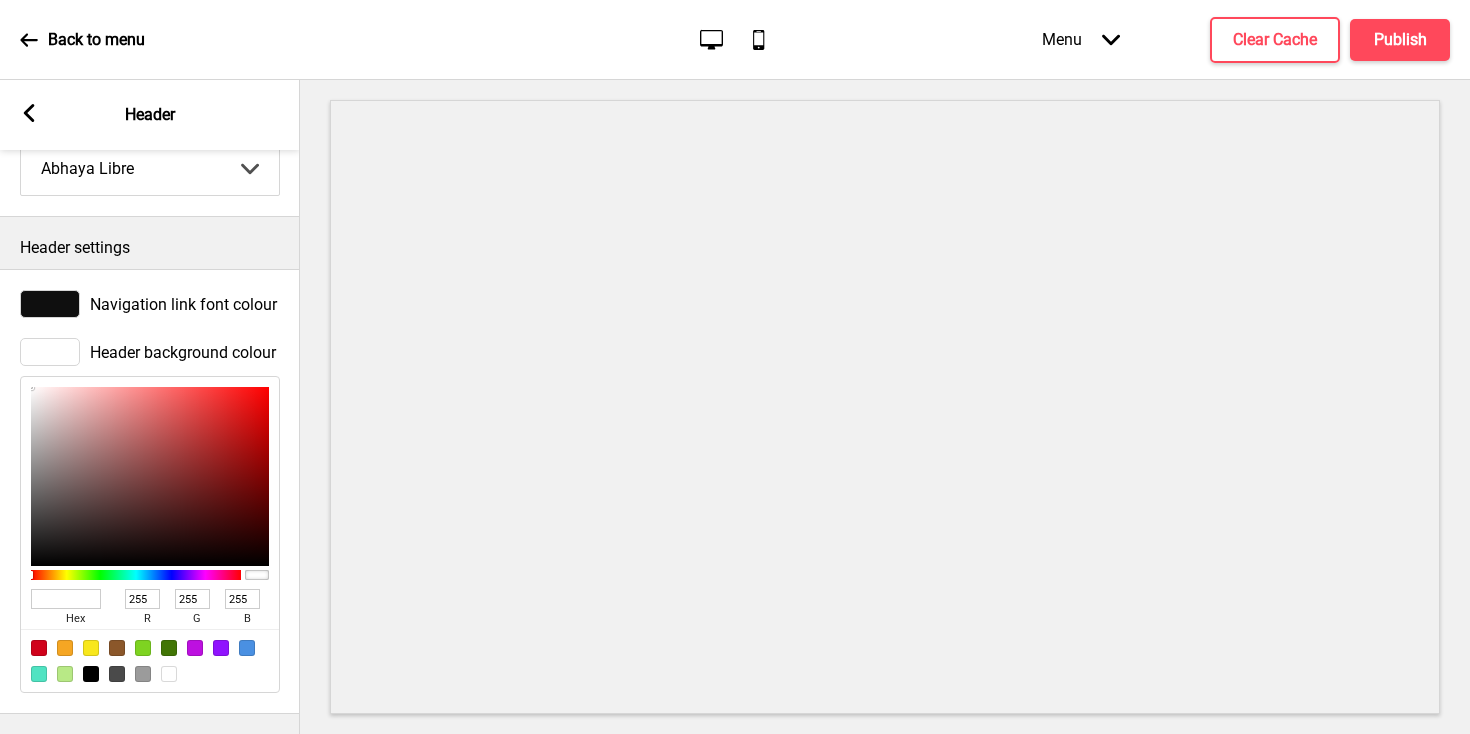 paste on "[HEX]" 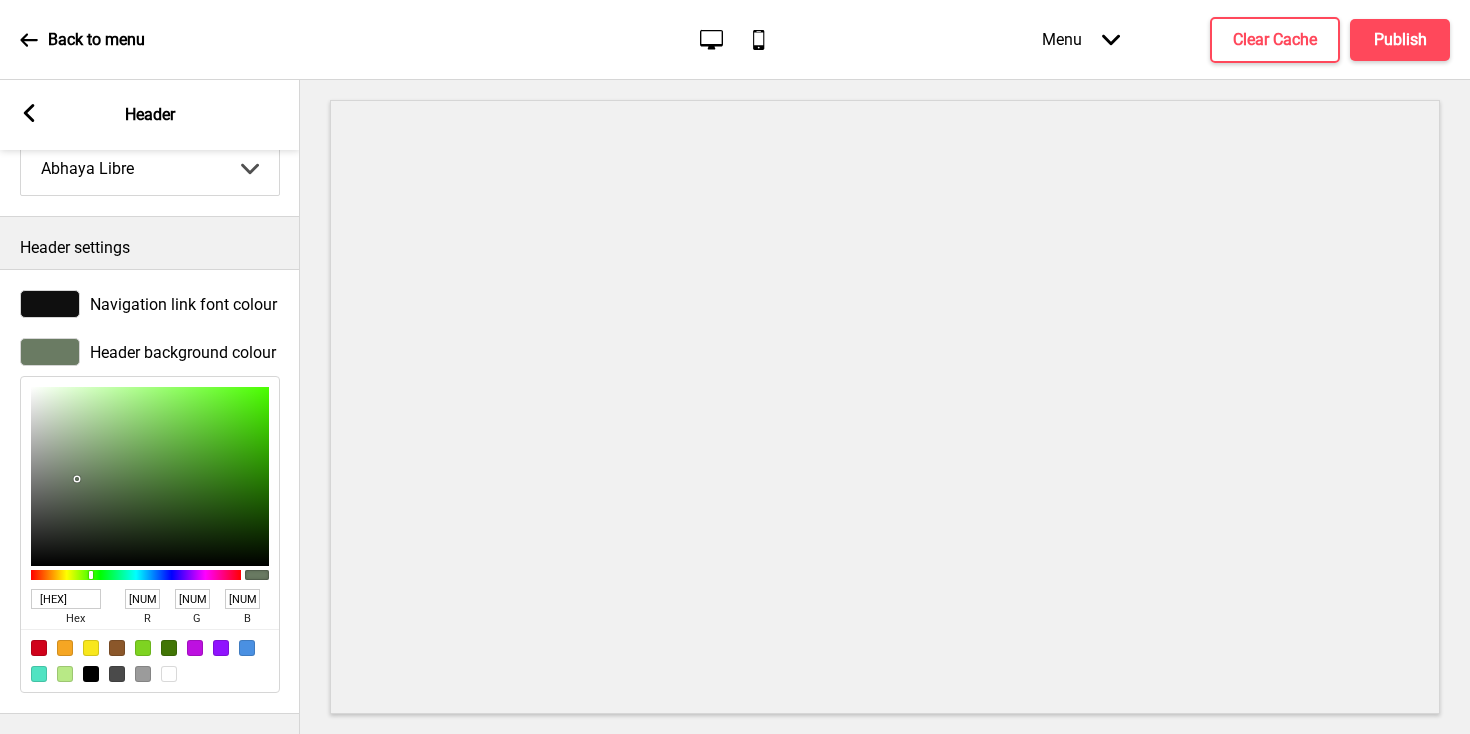 type on "[HEX]" 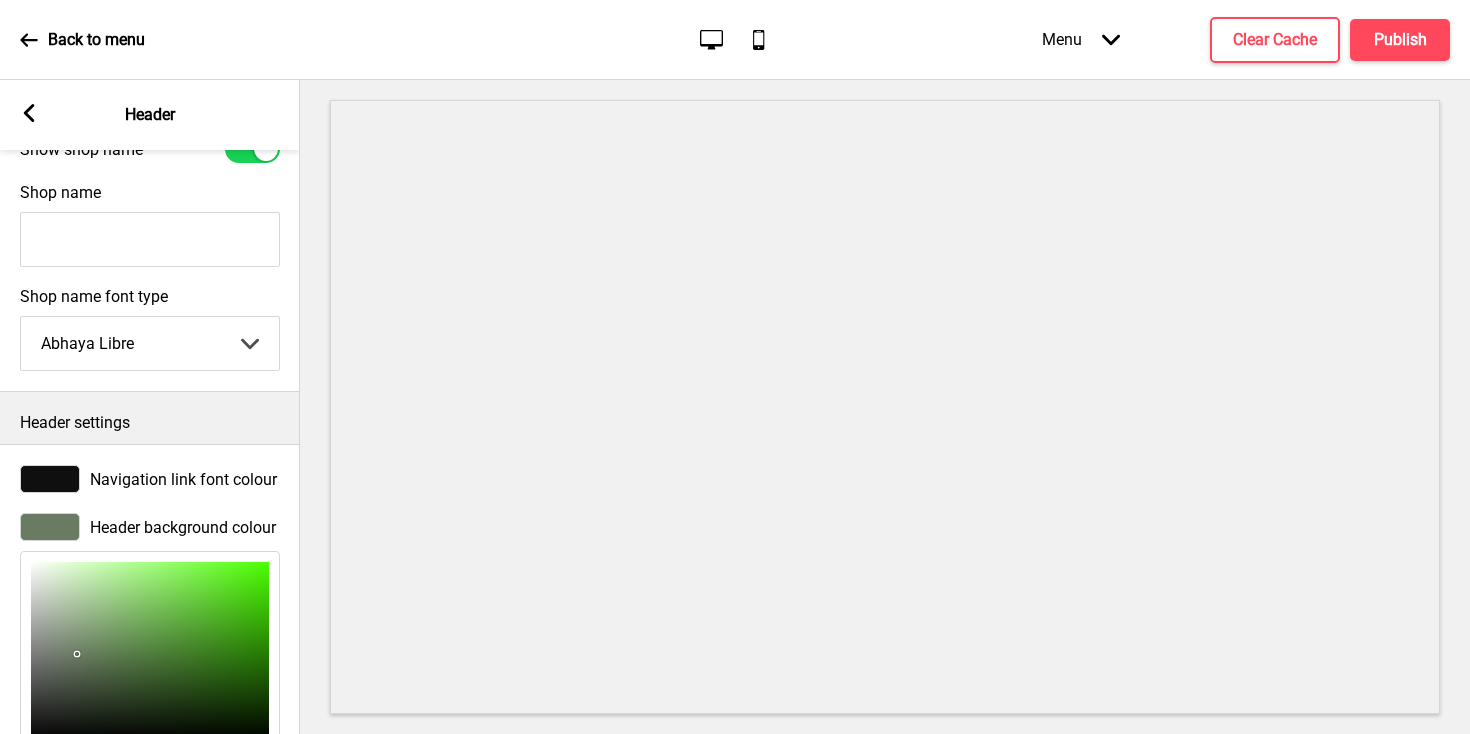 scroll, scrollTop: 558, scrollLeft: 0, axis: vertical 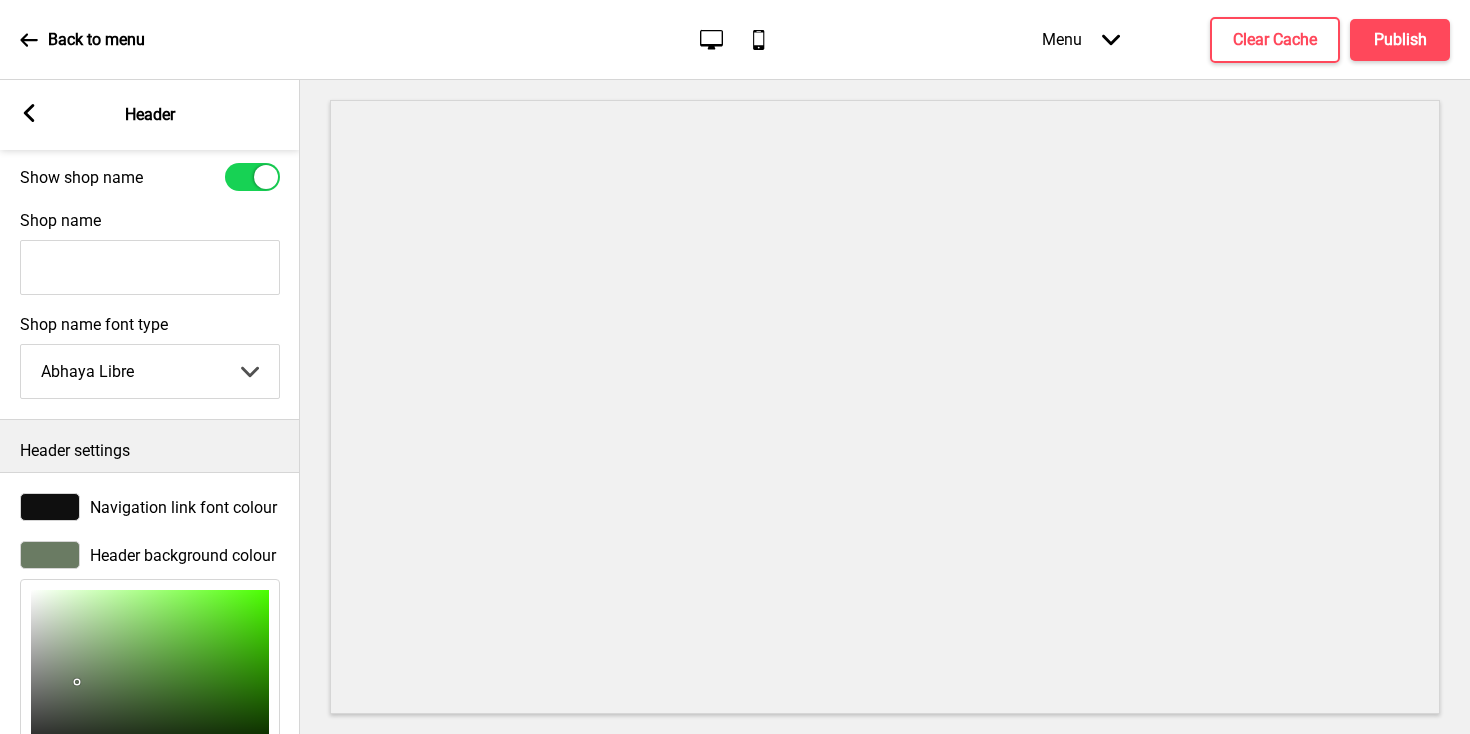 click 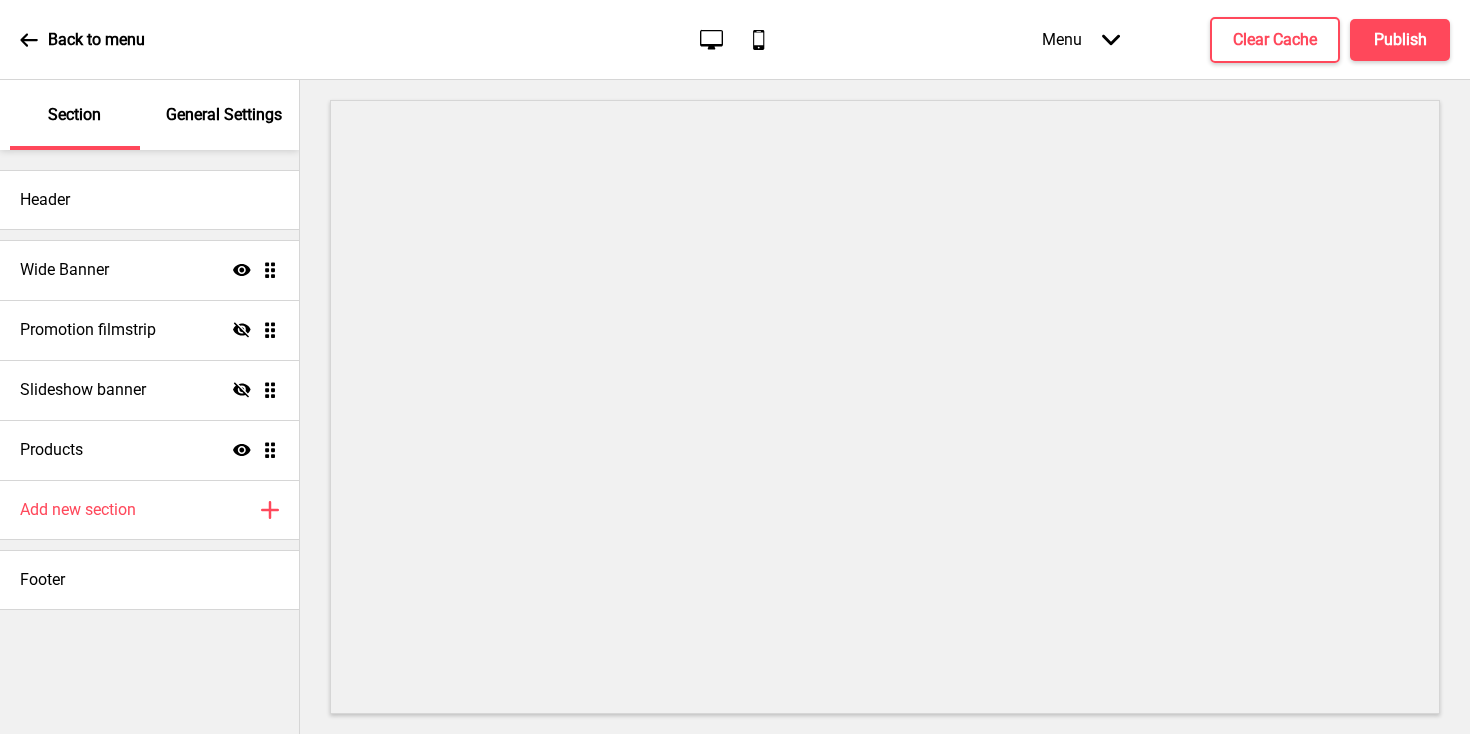 click on "Back to menu" at bounding box center (82, 40) 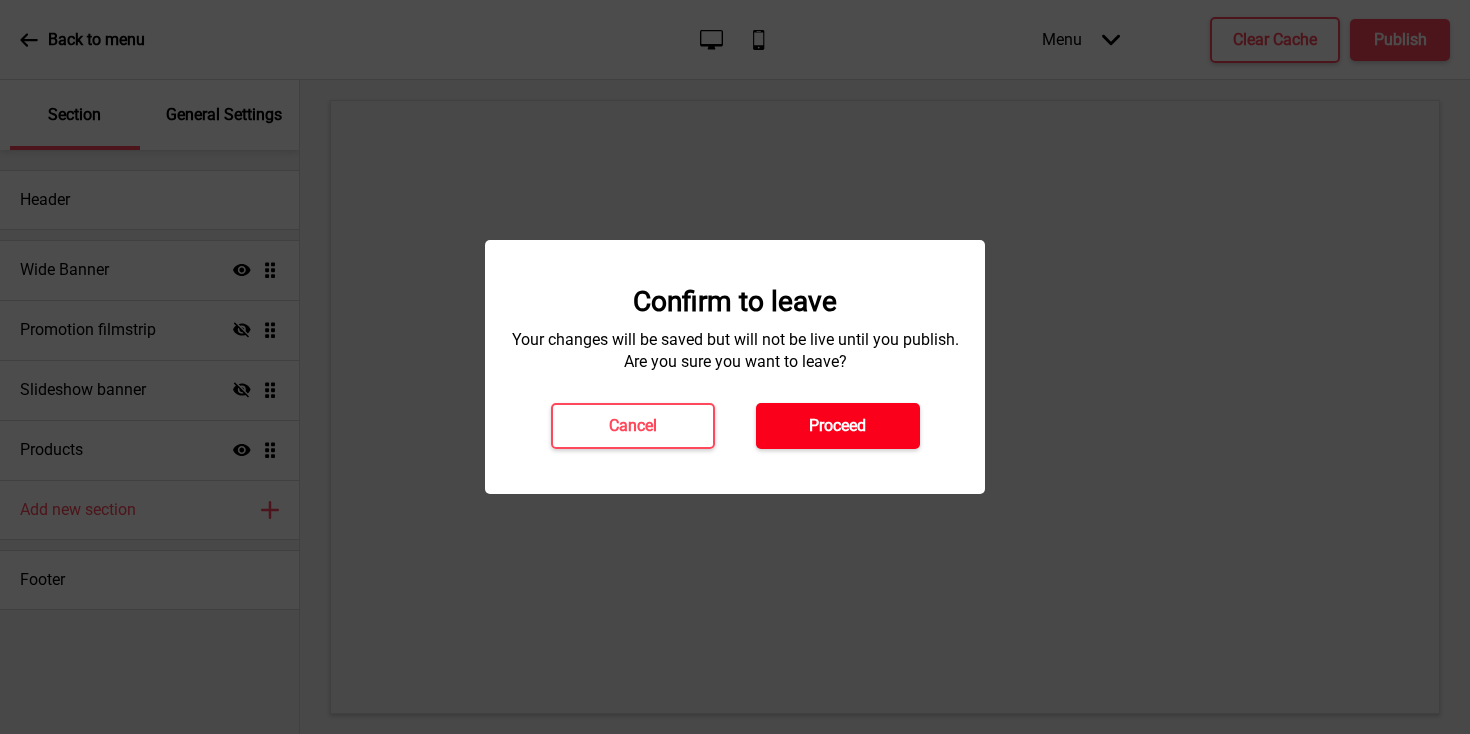click on "Proceed" at bounding box center (838, 426) 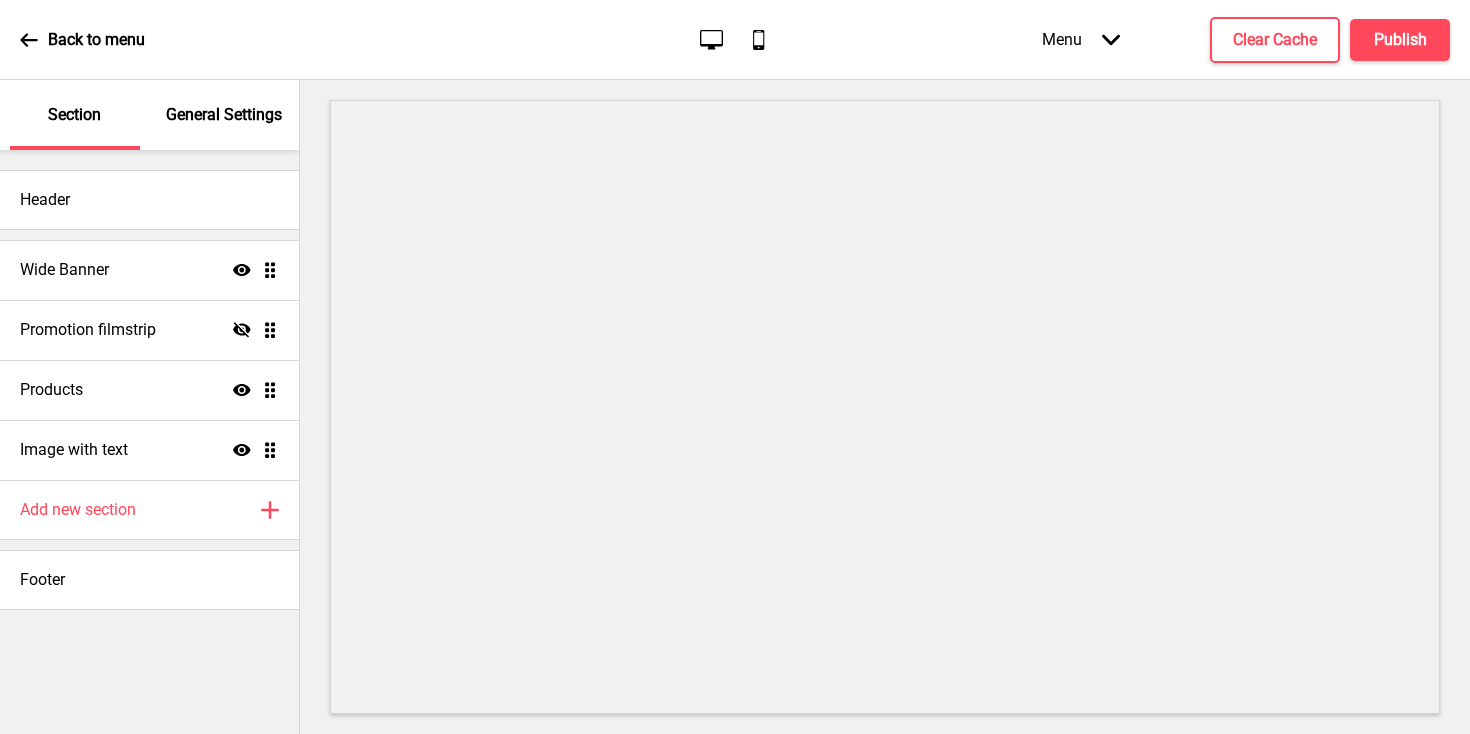 scroll, scrollTop: 0, scrollLeft: 0, axis: both 